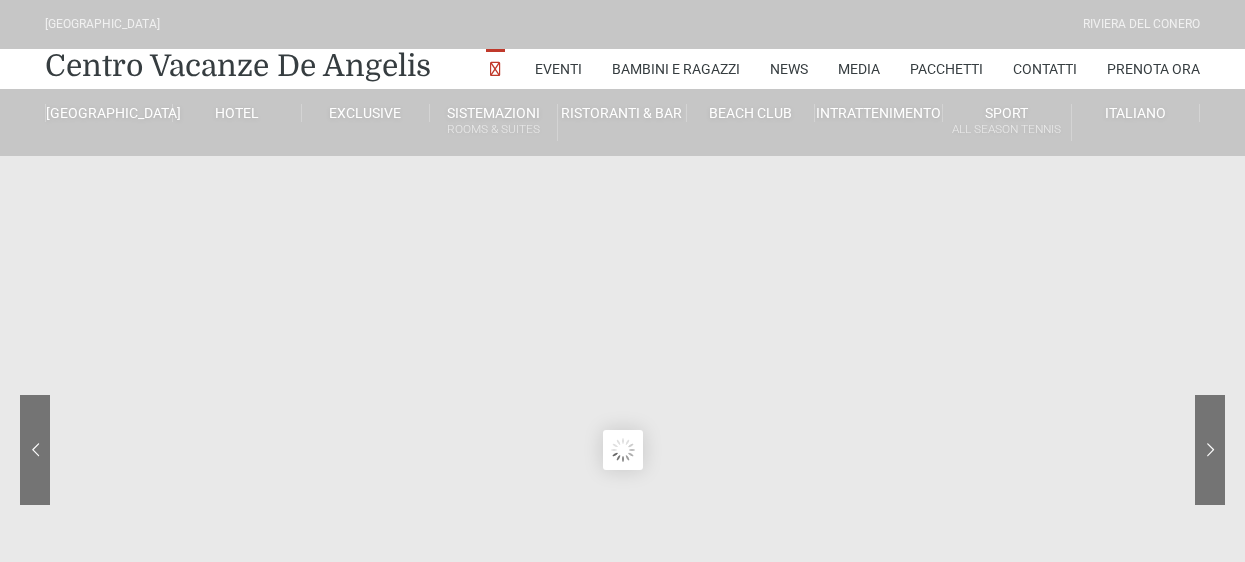 scroll, scrollTop: 0, scrollLeft: 0, axis: both 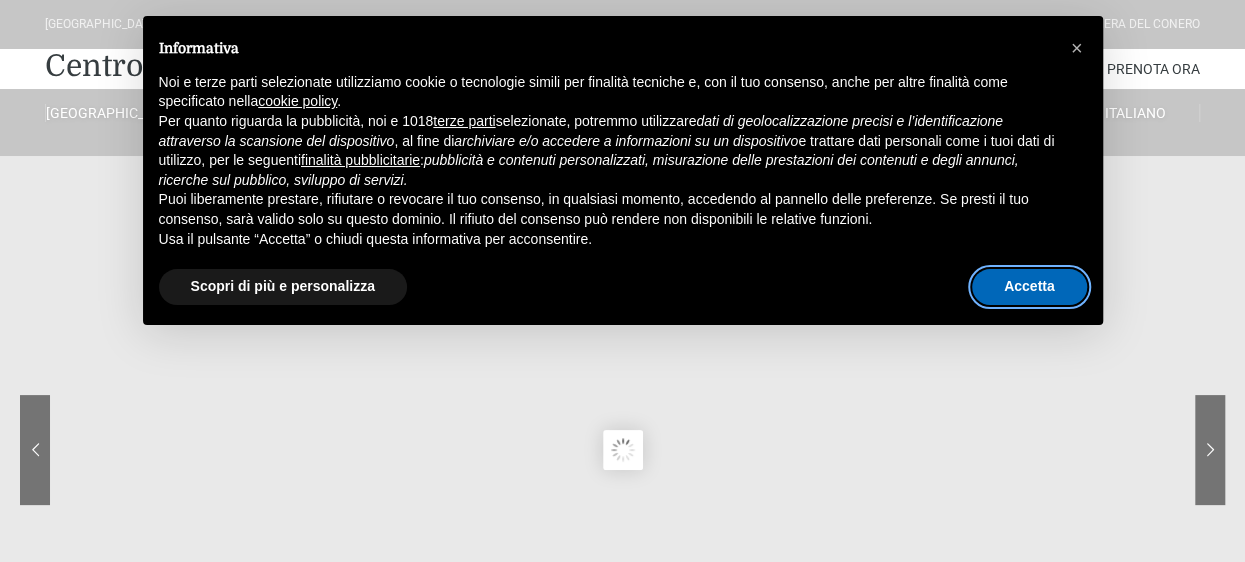 click on "Accetta" at bounding box center (1029, 287) 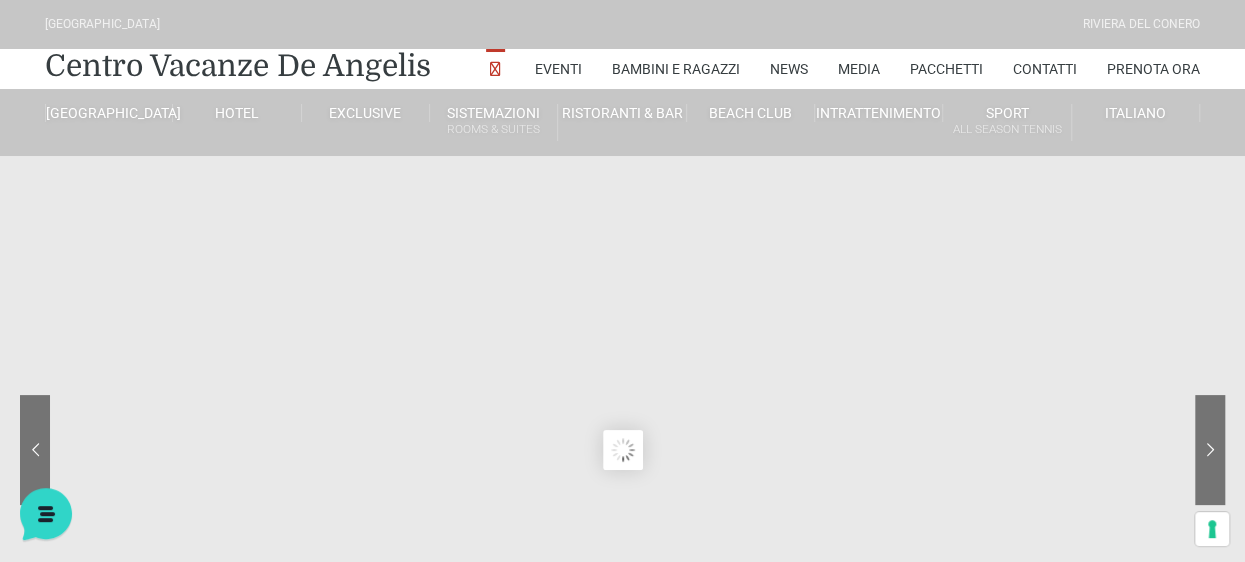 scroll, scrollTop: 0, scrollLeft: 0, axis: both 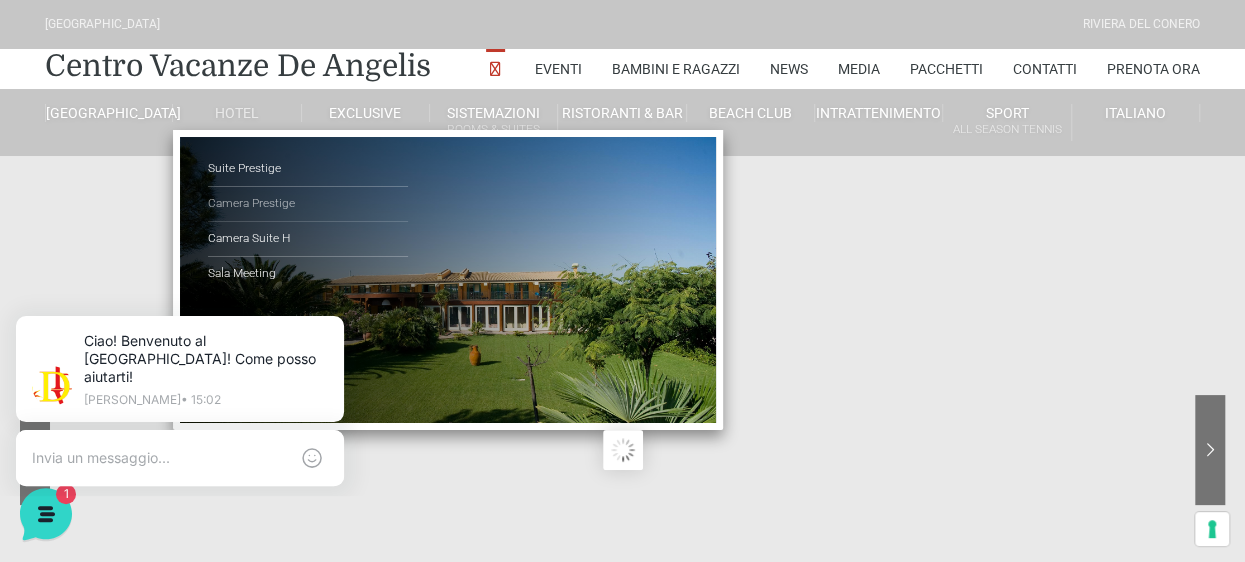 click on "Camera Prestige" at bounding box center (308, 204) 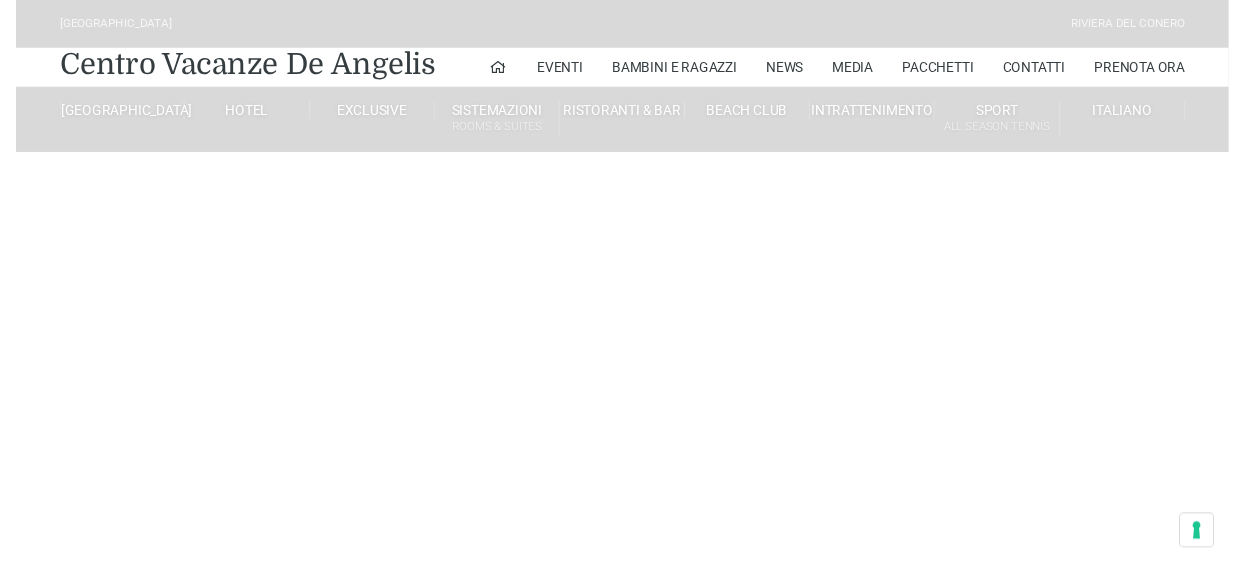 scroll, scrollTop: 0, scrollLeft: 0, axis: both 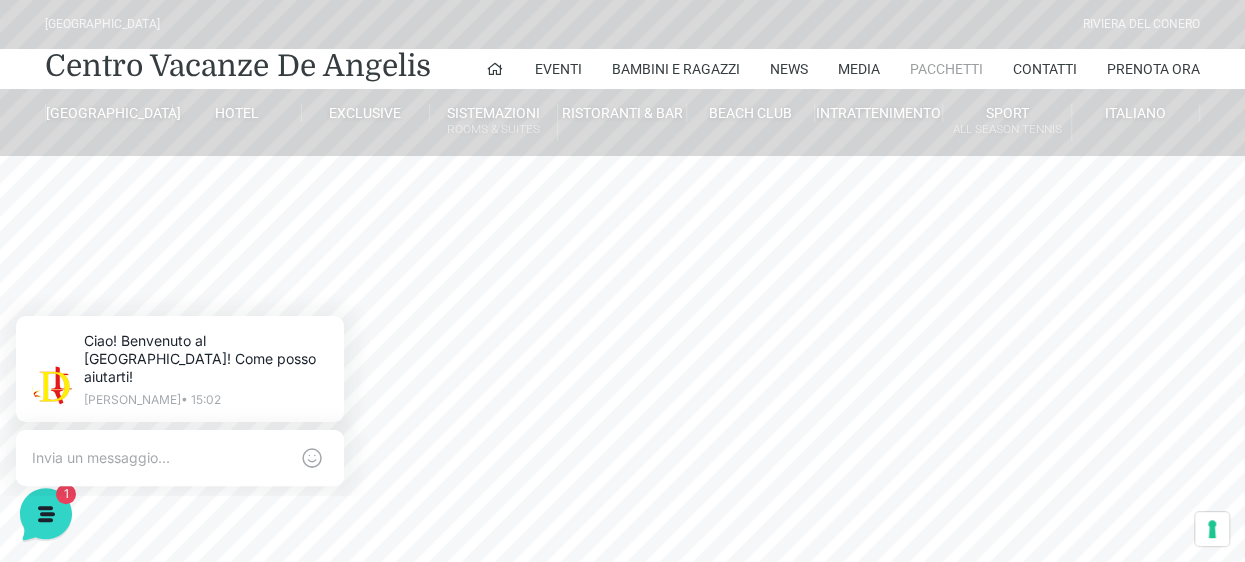click on "Pacchetti" at bounding box center (946, 69) 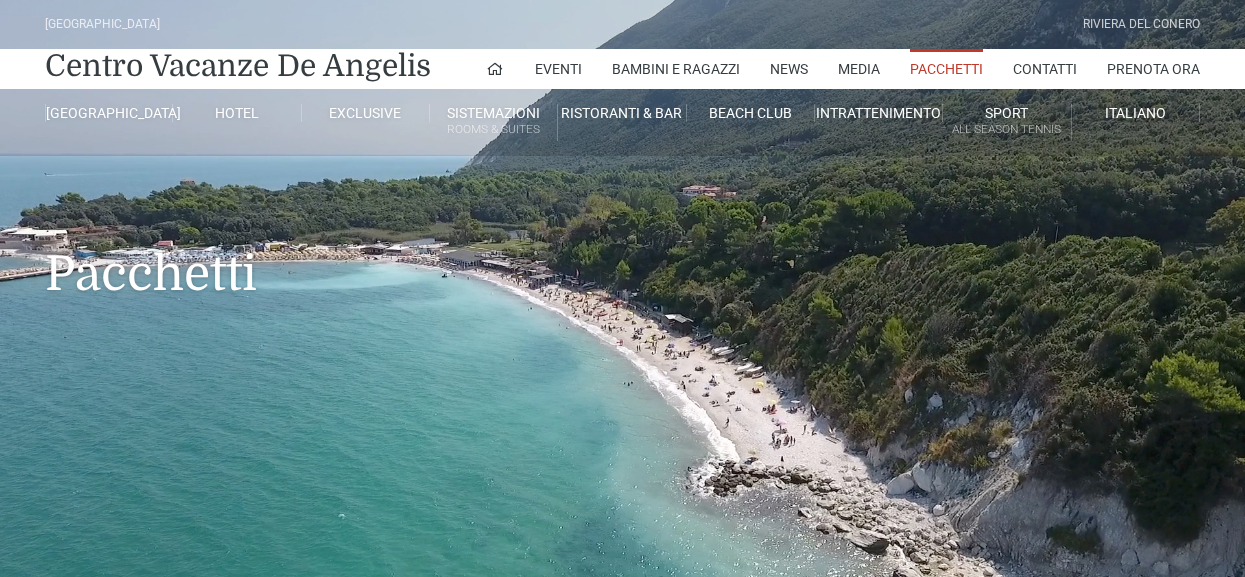 scroll, scrollTop: 0, scrollLeft: 0, axis: both 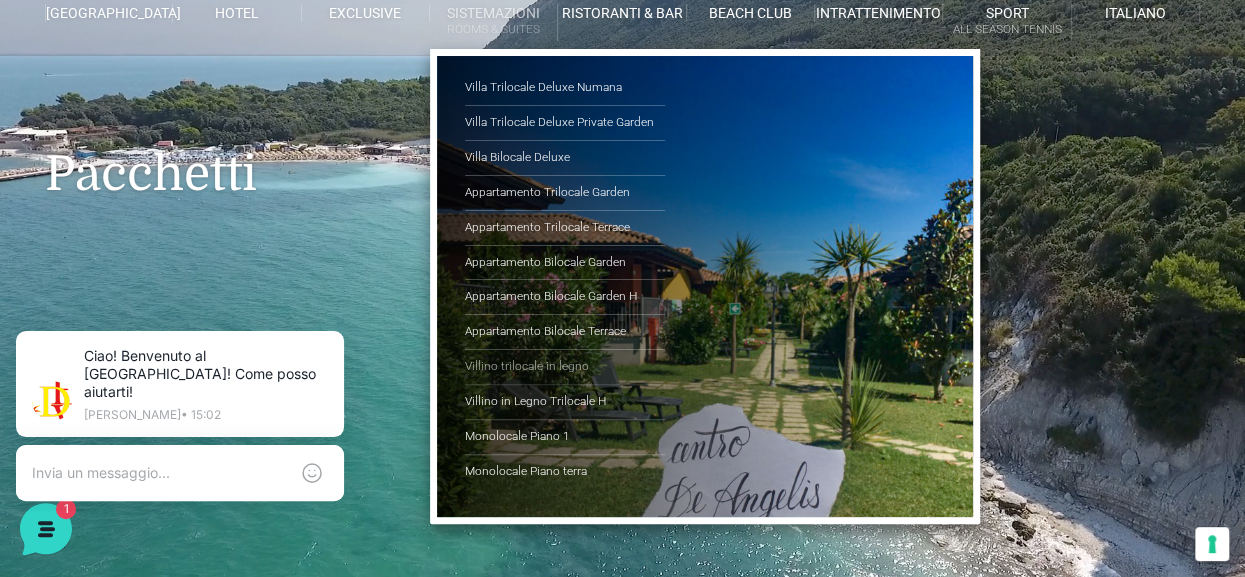 click on "Villino trilocale in legno" at bounding box center [565, 367] 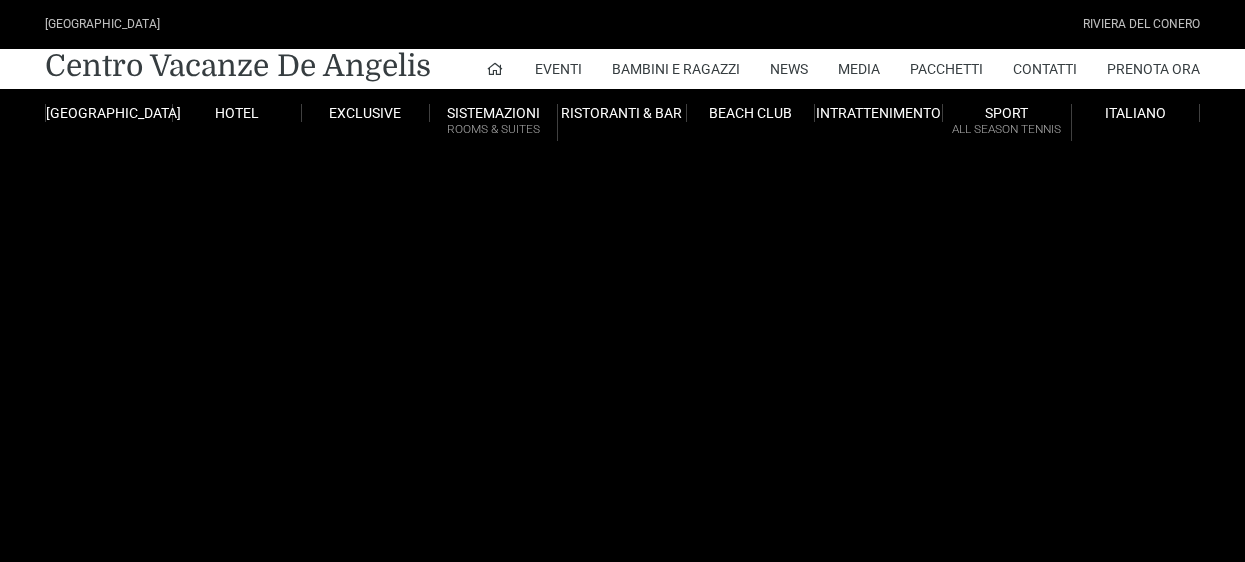 scroll, scrollTop: 0, scrollLeft: 0, axis: both 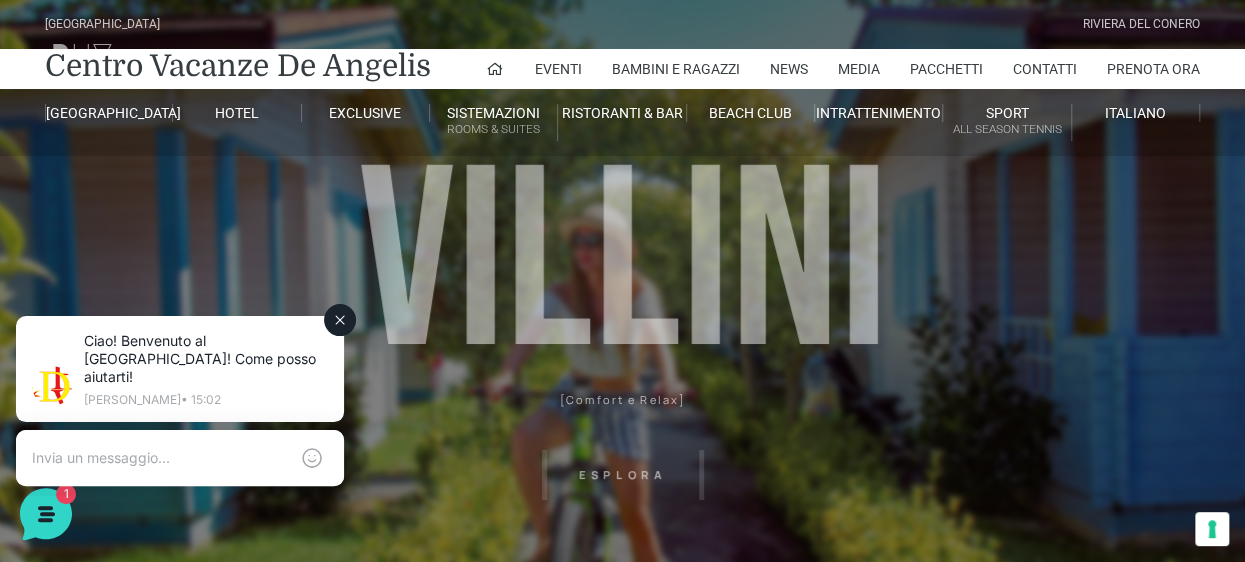 click 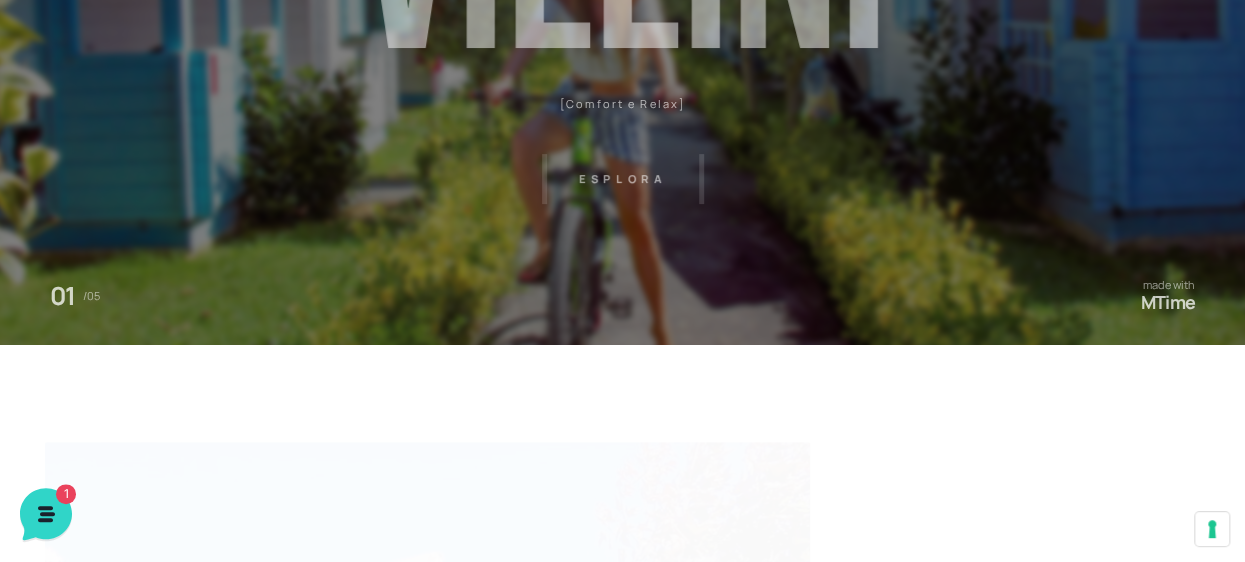 scroll, scrollTop: 300, scrollLeft: 0, axis: vertical 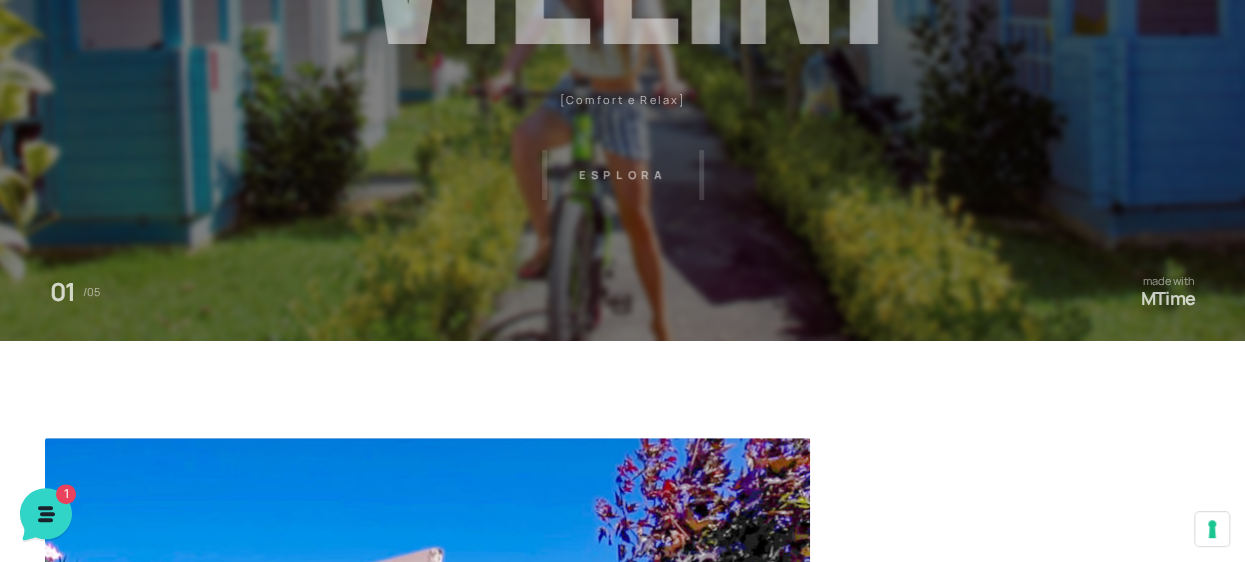 click on "Villaggio Hotel Resort
Riviera Del Conero
Centro Vacanze De Angelis
Eventi
Miss Italia
Cerimonie
Team building
Bambini e Ragazzi
Holly Beach Club
Holly Teeny Club
Holly Young Club
Piscine
Iscrizioni Holly Club
News
Media
Pacchetti
Contatti
Prenota Ora
De Angelis Resort
Parco Piscine
Oasi Naturale
Cappellina
Sala Convegni
Le Marche
Store
Concierge
Colonnina Ricarica
Mappa del Villaggio
Hotel
Suite Prestige
Camera Prestige
Camera Suite H
Sala Meeting
Exclusive
Villa Luxury
Dimora Padronale
Villa 601 Alpine
Villa Classic
Bilocale Garden Gold
Sistemazioni Rooms & Suites
Villa Trilocale Deluxe Numana
Villa Trilocale Deluxe Private Garden
Villa Bilocale Deluxe
Appartamento Trilocale Garden" at bounding box center [622, 150] 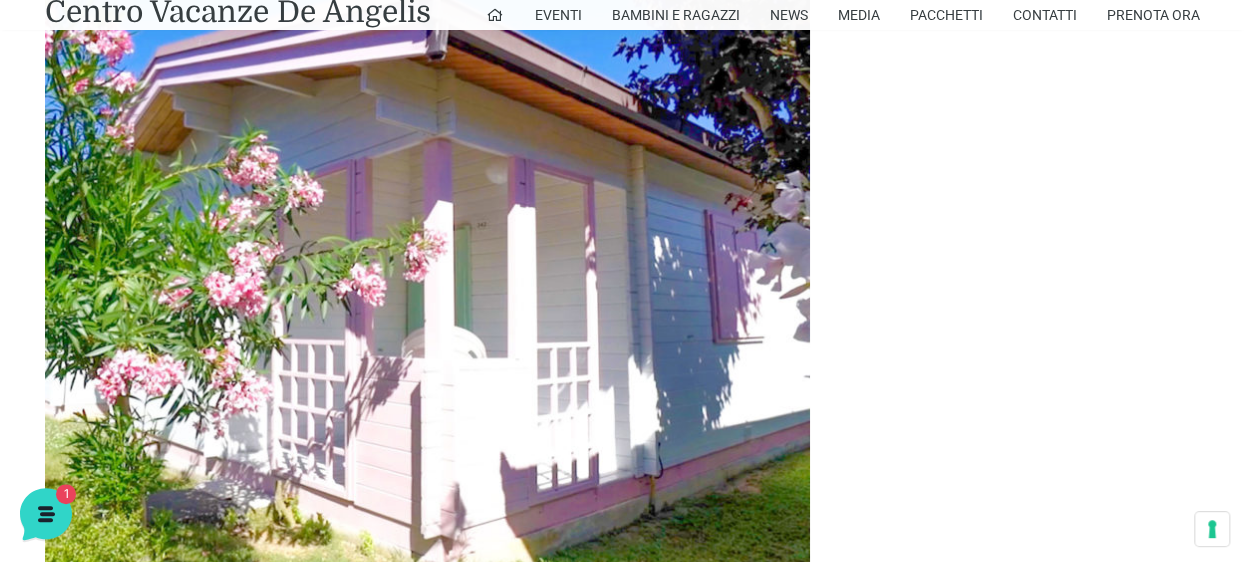 scroll, scrollTop: 1000, scrollLeft: 0, axis: vertical 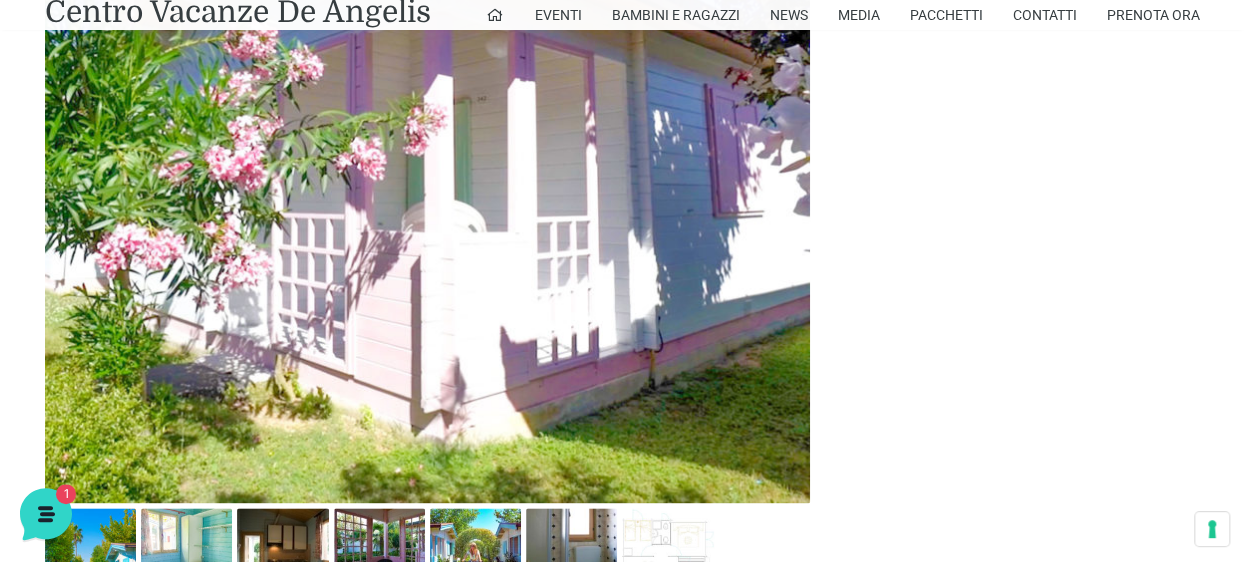 click at bounding box center [427, 120] 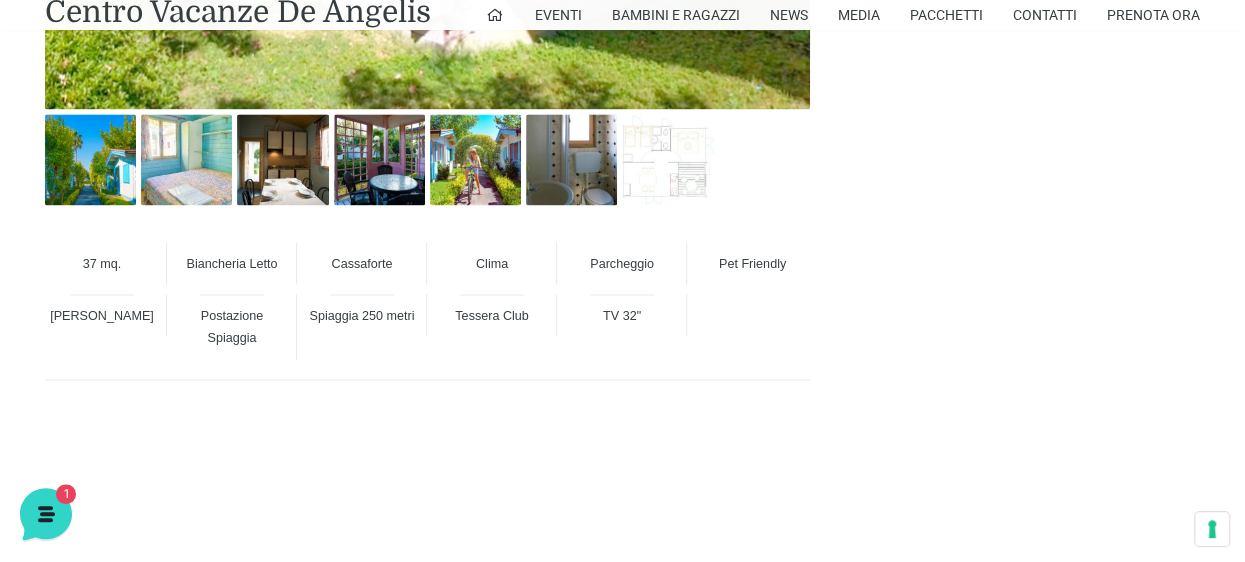 scroll, scrollTop: 1400, scrollLeft: 0, axis: vertical 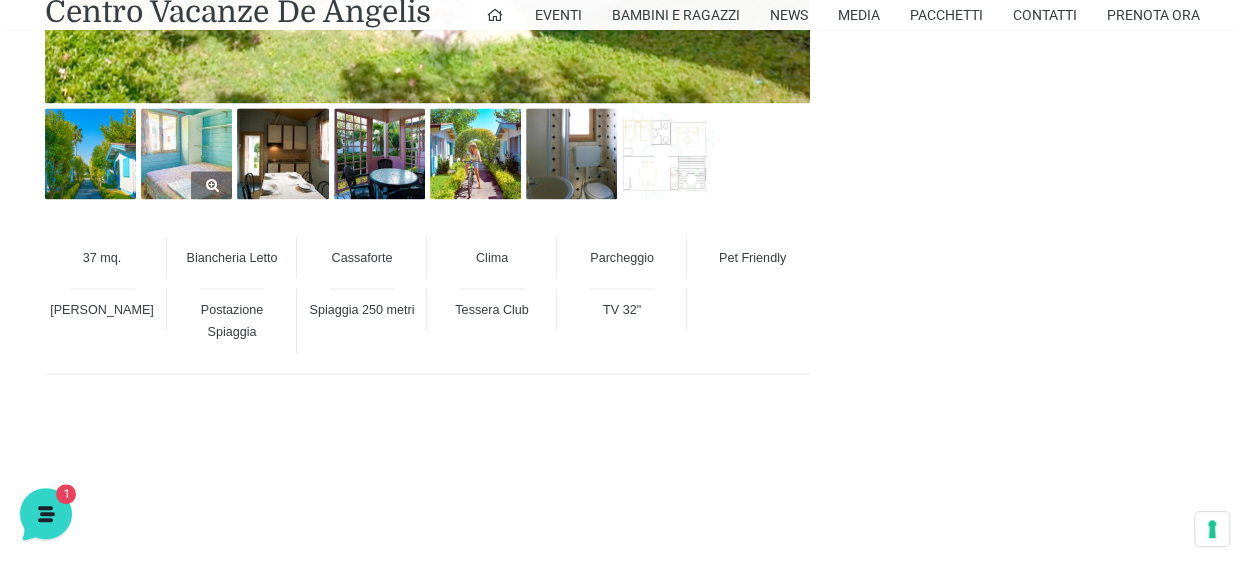 click at bounding box center [186, 153] 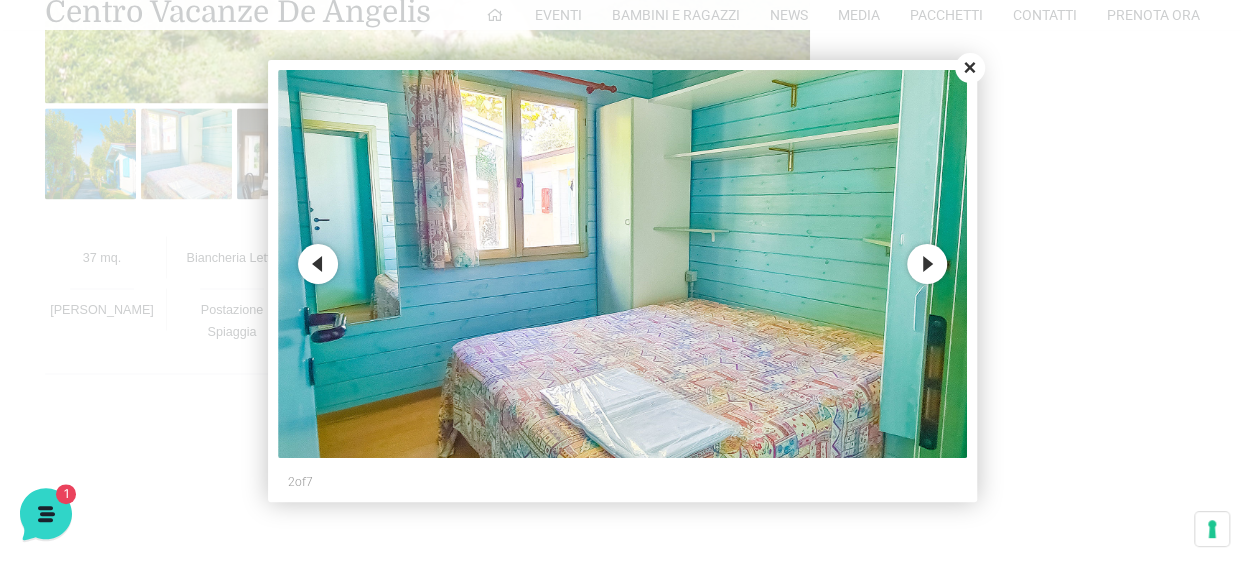 click on "Next" at bounding box center [927, 264] 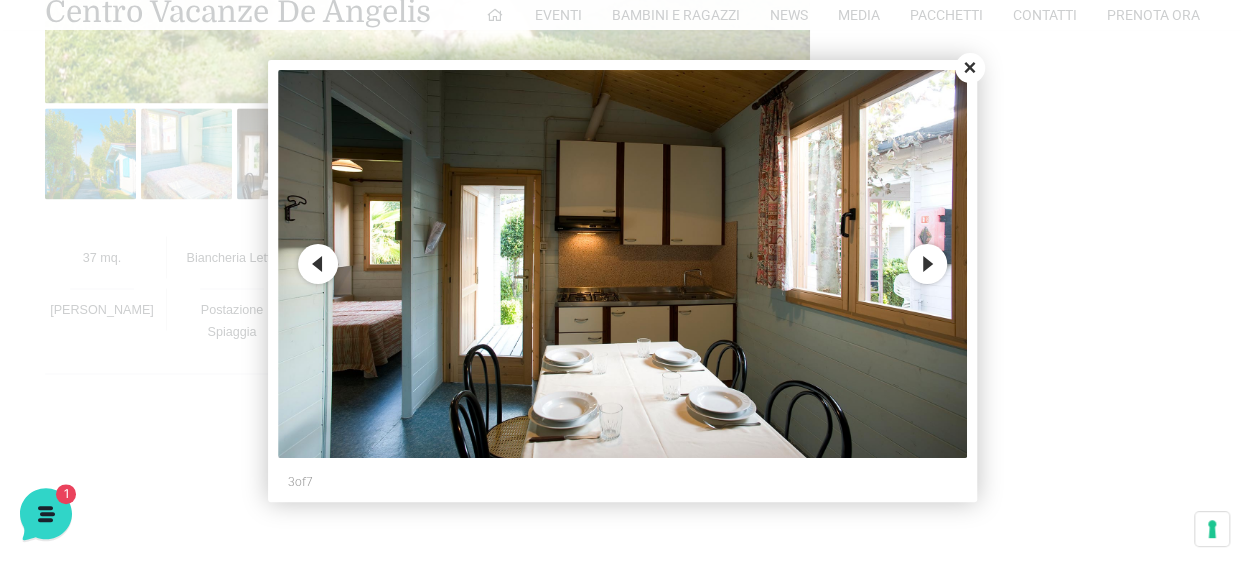 click on "Next" at bounding box center [927, 264] 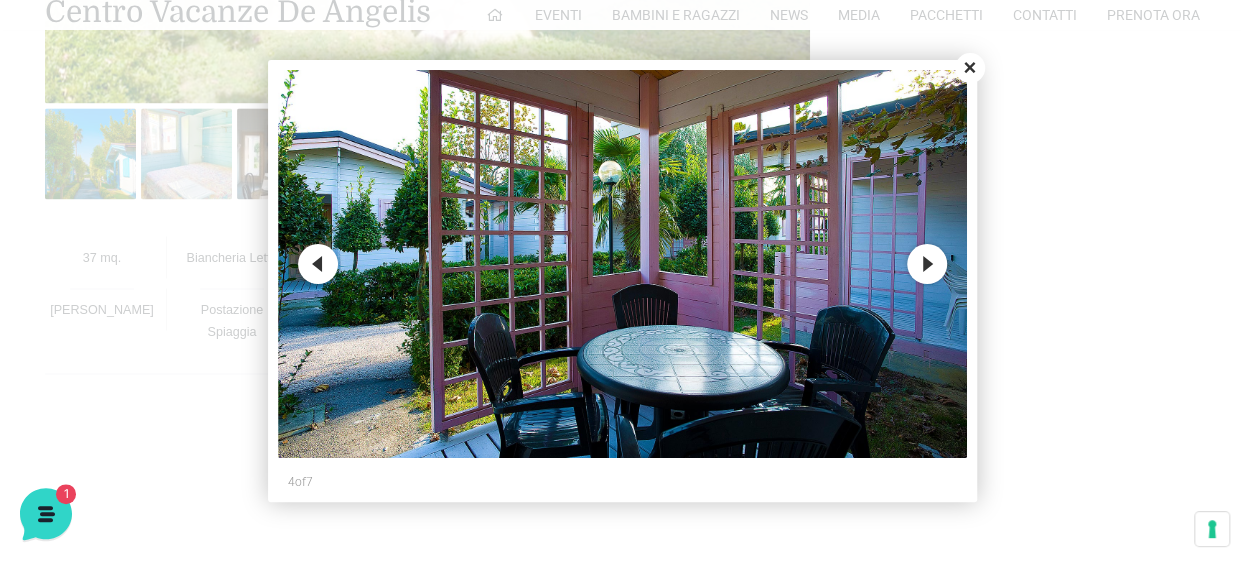 click on "Next" at bounding box center (927, 264) 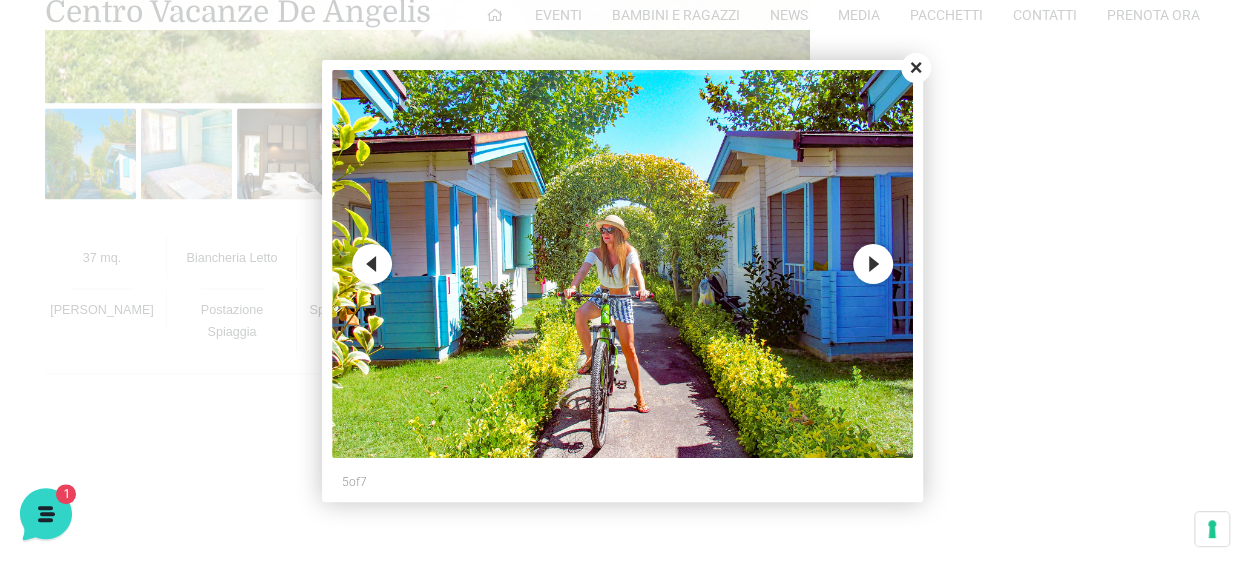 click at bounding box center (622, 281) 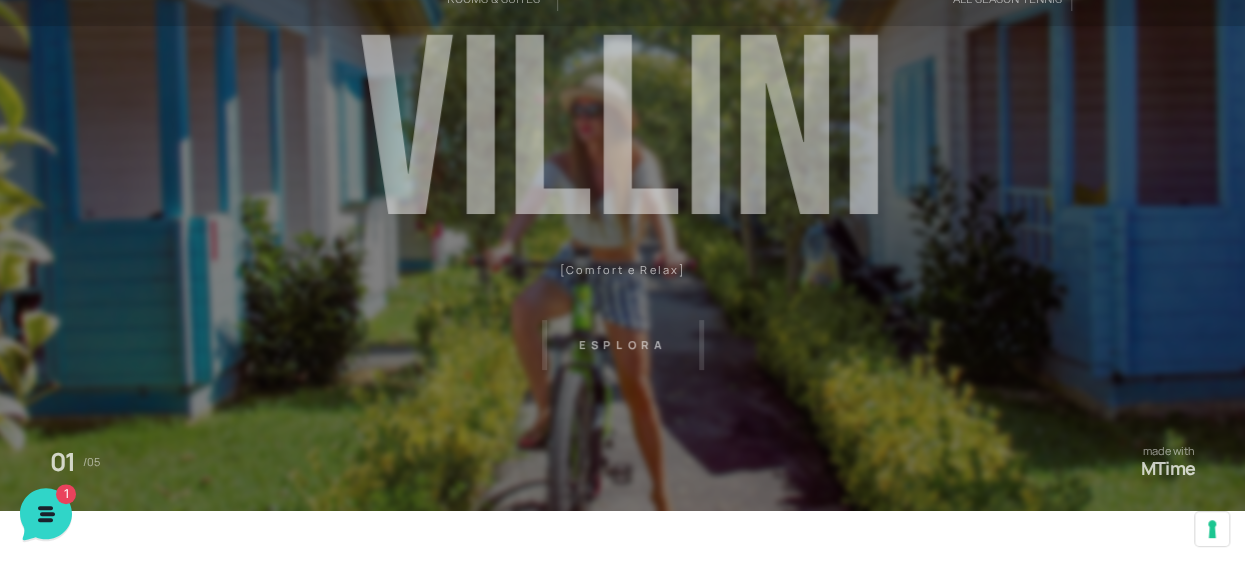 scroll, scrollTop: 0, scrollLeft: 0, axis: both 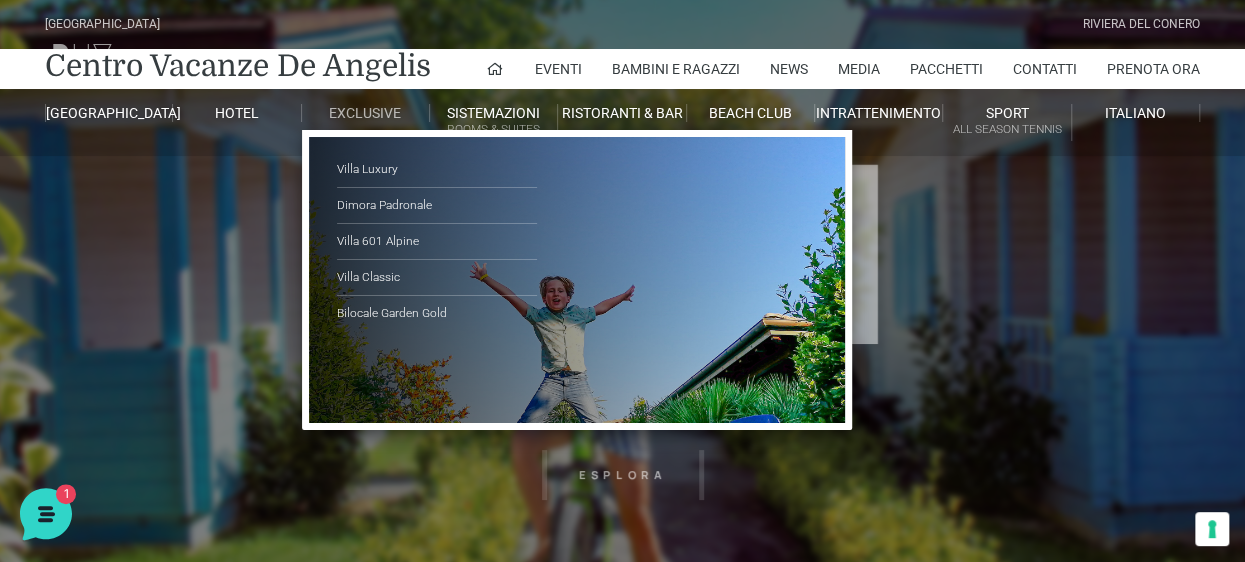 click on "Exclusive" at bounding box center (366, 113) 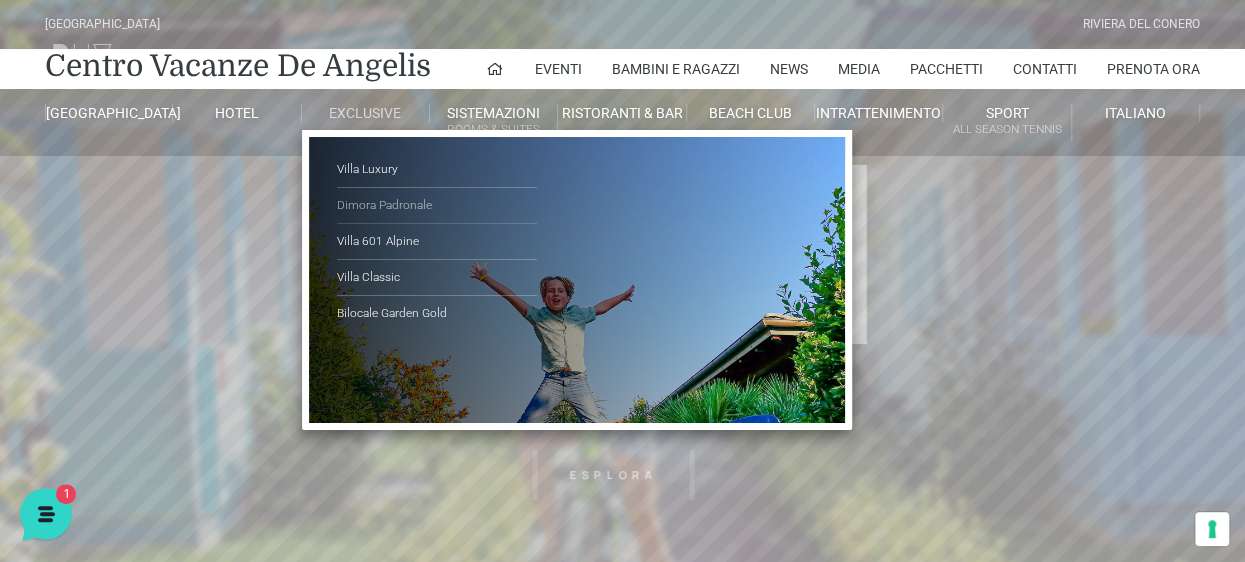 click on "Dimora Padronale" at bounding box center (437, 206) 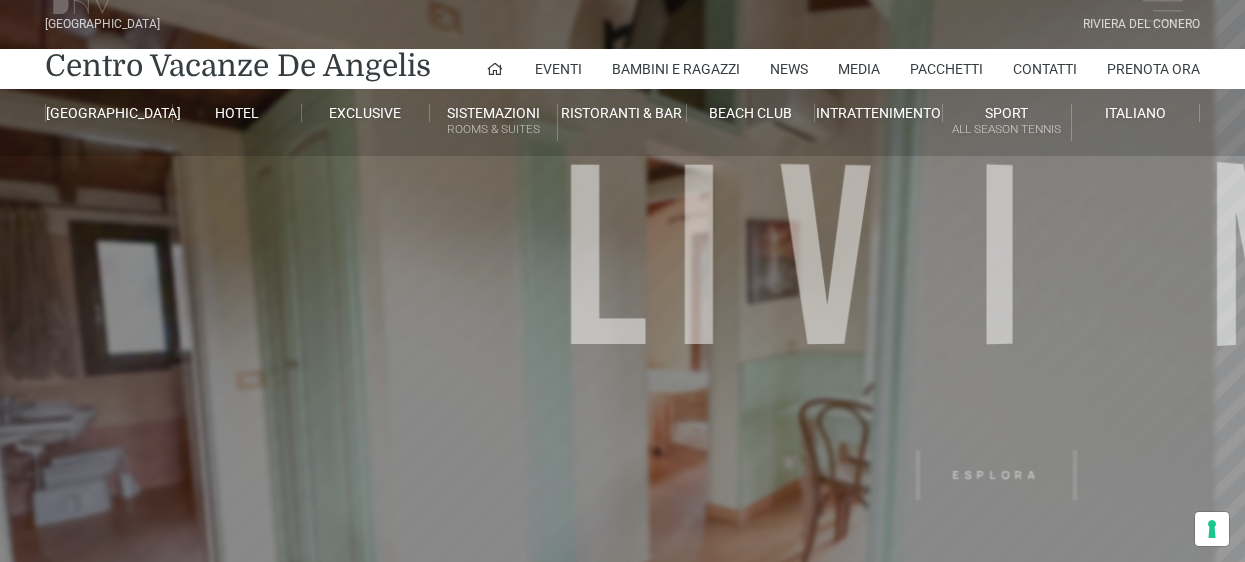 scroll, scrollTop: 0, scrollLeft: 0, axis: both 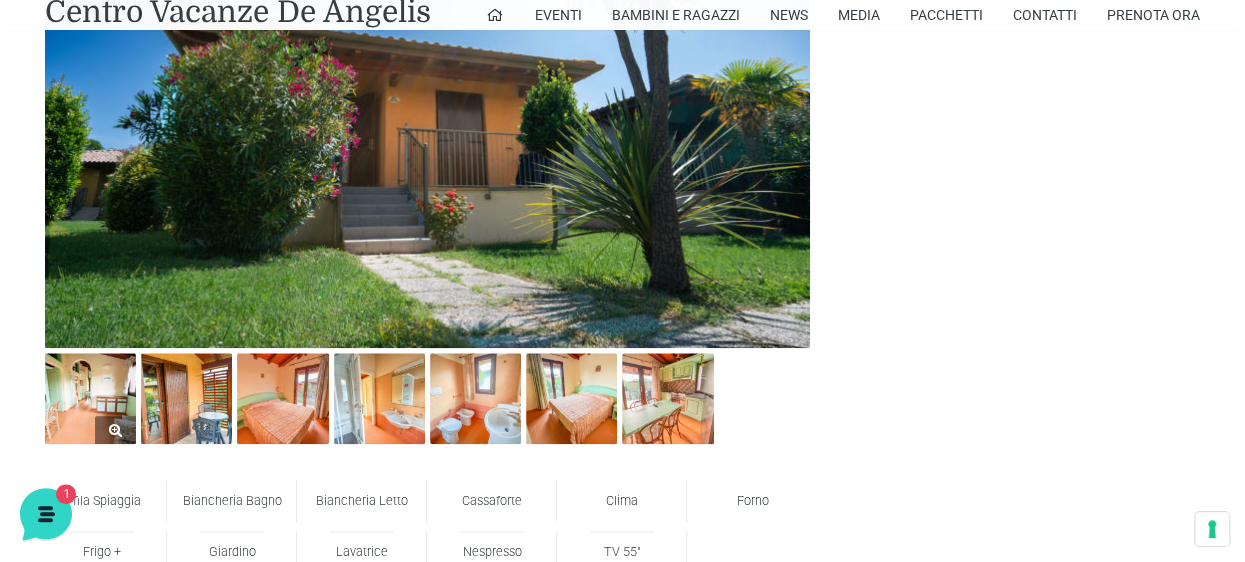 click at bounding box center [90, 398] 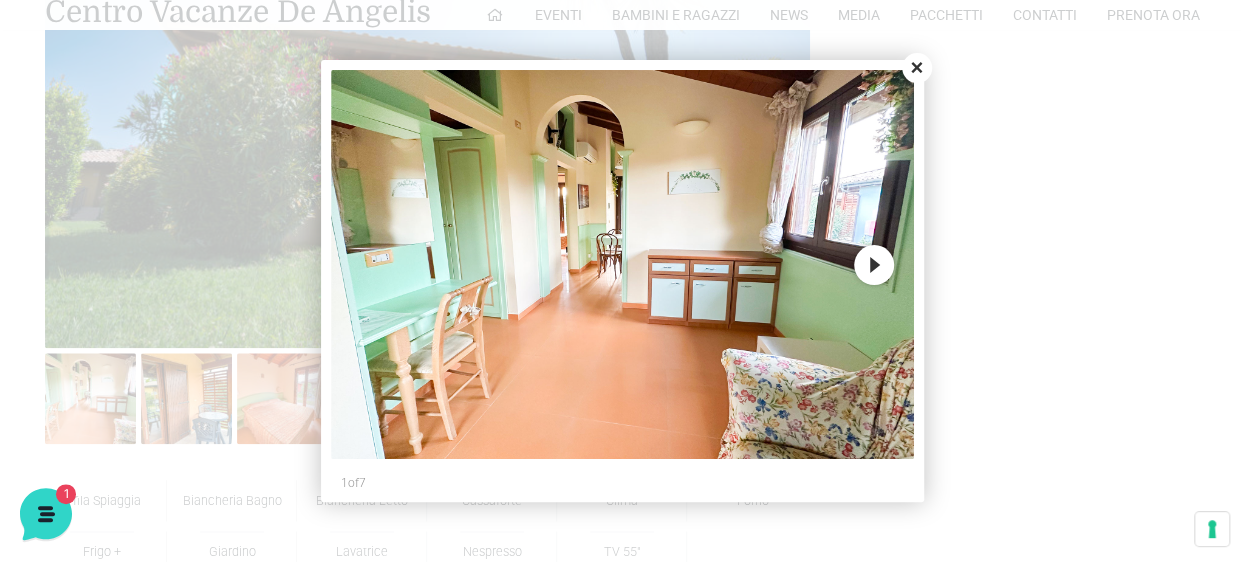 click on "Next" at bounding box center (874, 265) 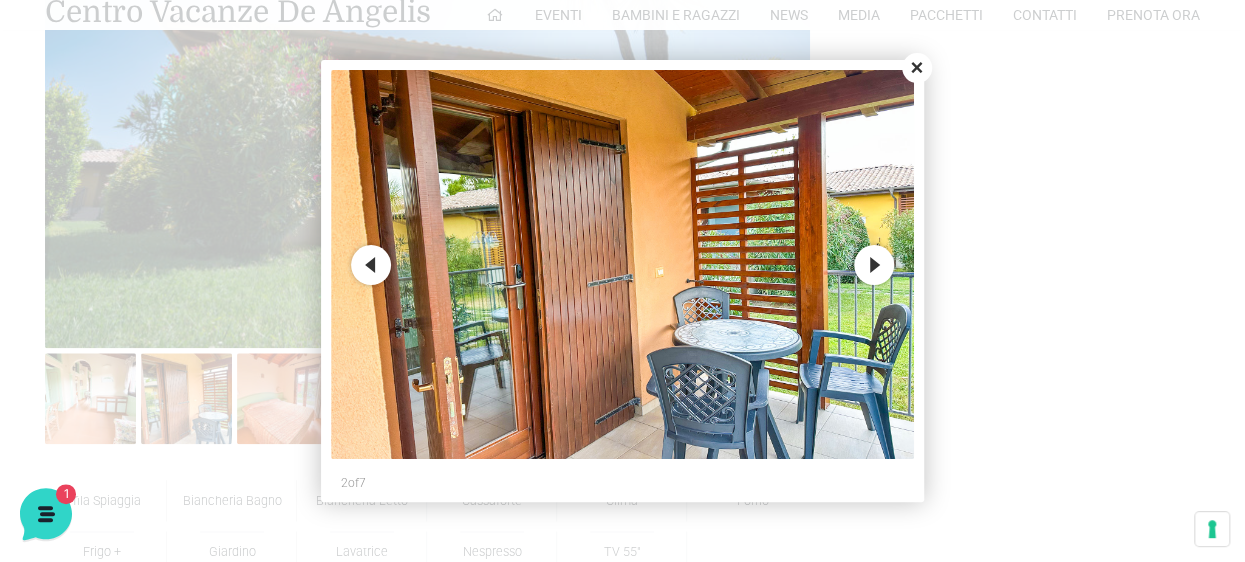 click on "Next" at bounding box center (874, 265) 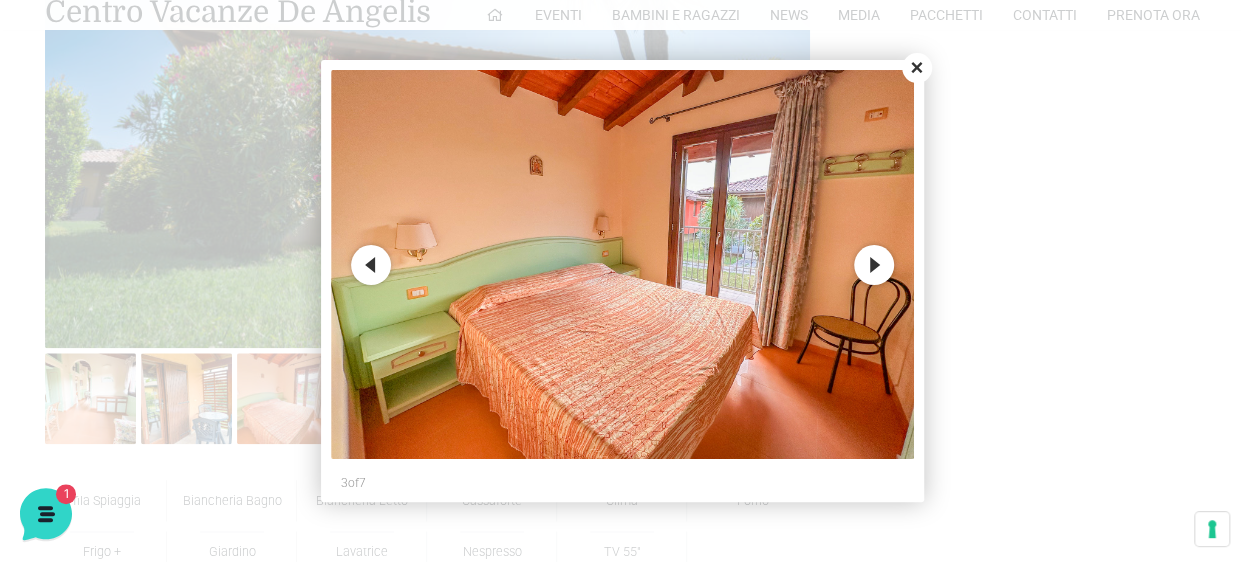 click on "Next" at bounding box center [874, 265] 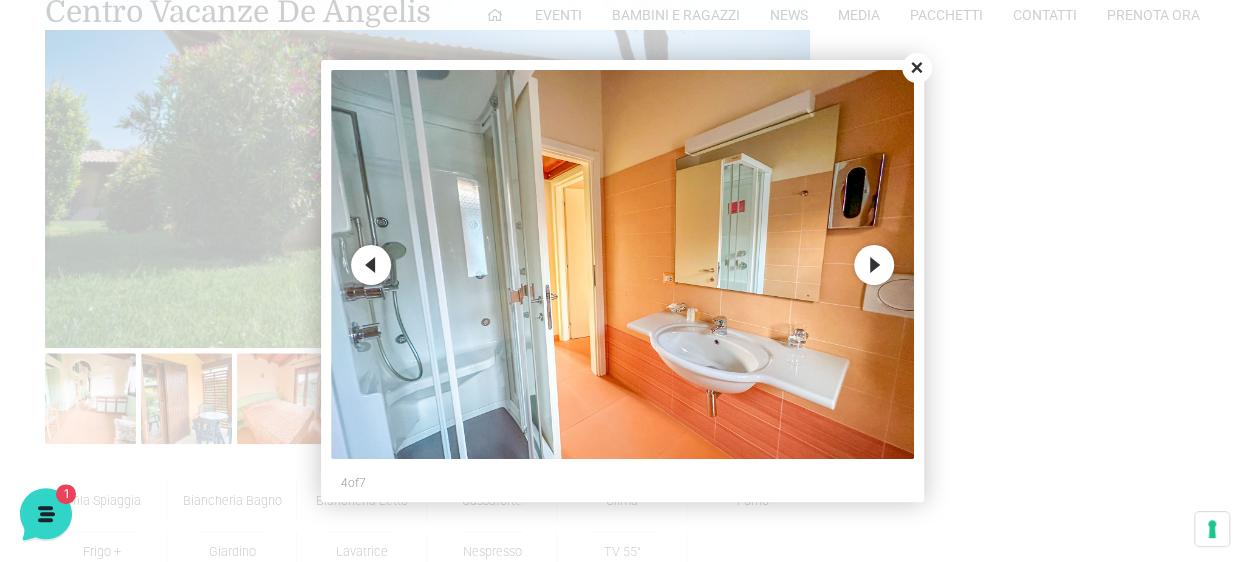 click on "Next" at bounding box center (874, 265) 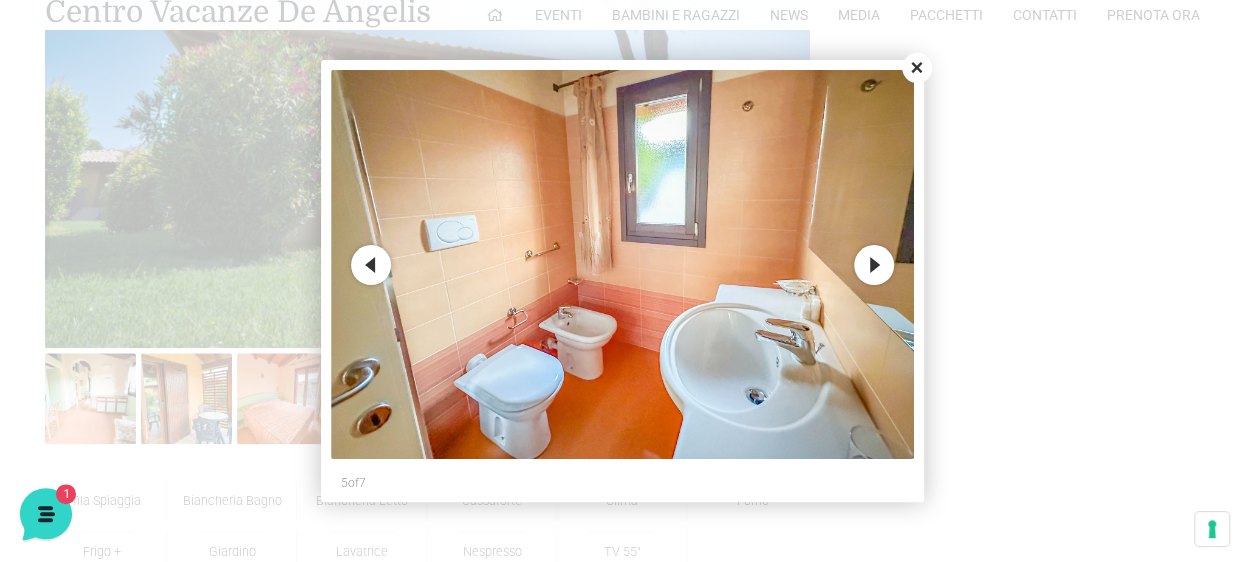 click on "Next" at bounding box center [874, 265] 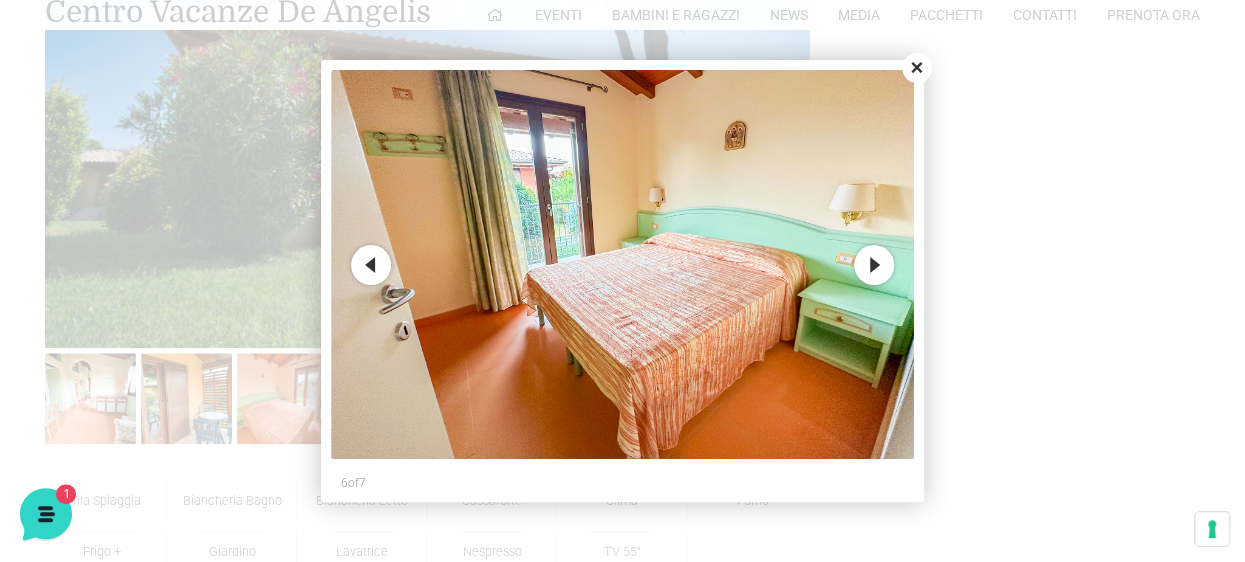 click on "Next" at bounding box center (874, 265) 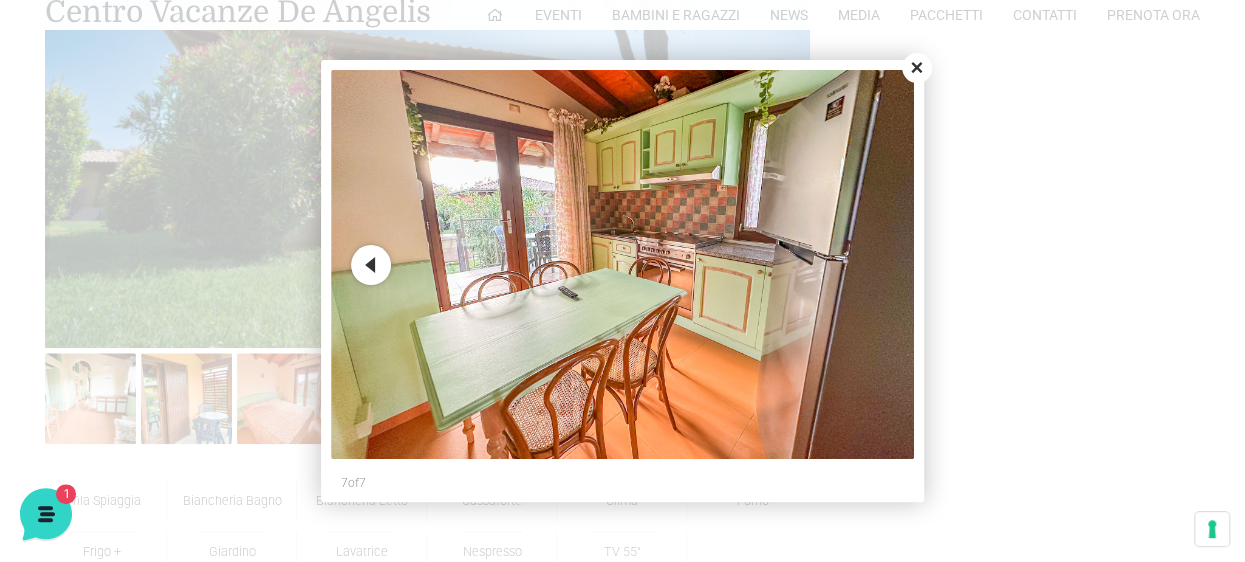 click at bounding box center [623, 264] 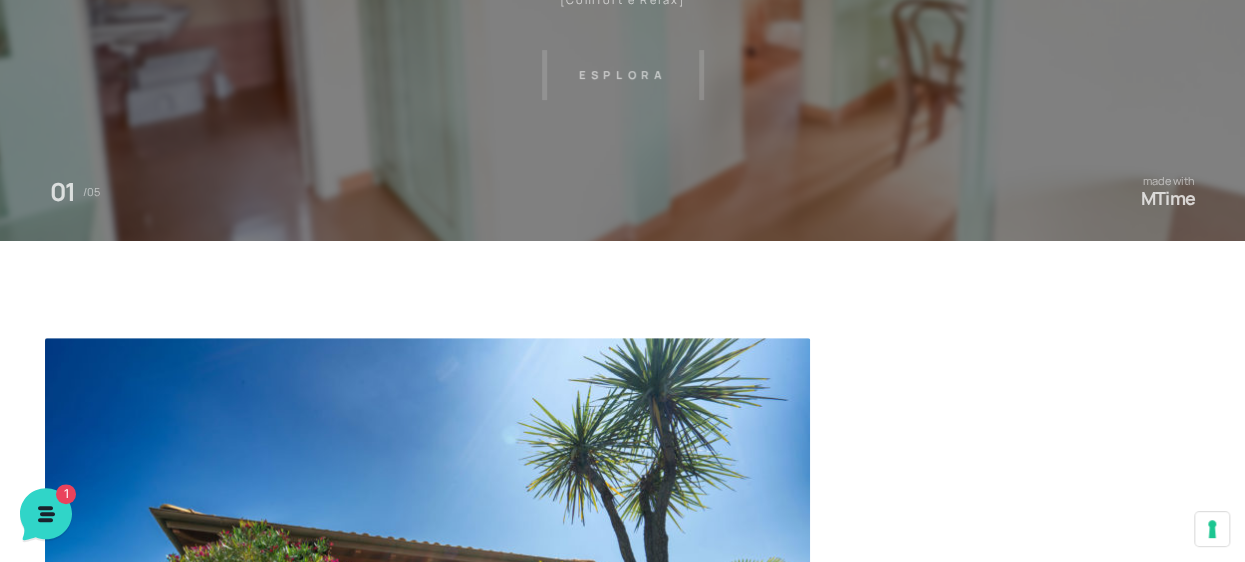 scroll, scrollTop: 0, scrollLeft: 0, axis: both 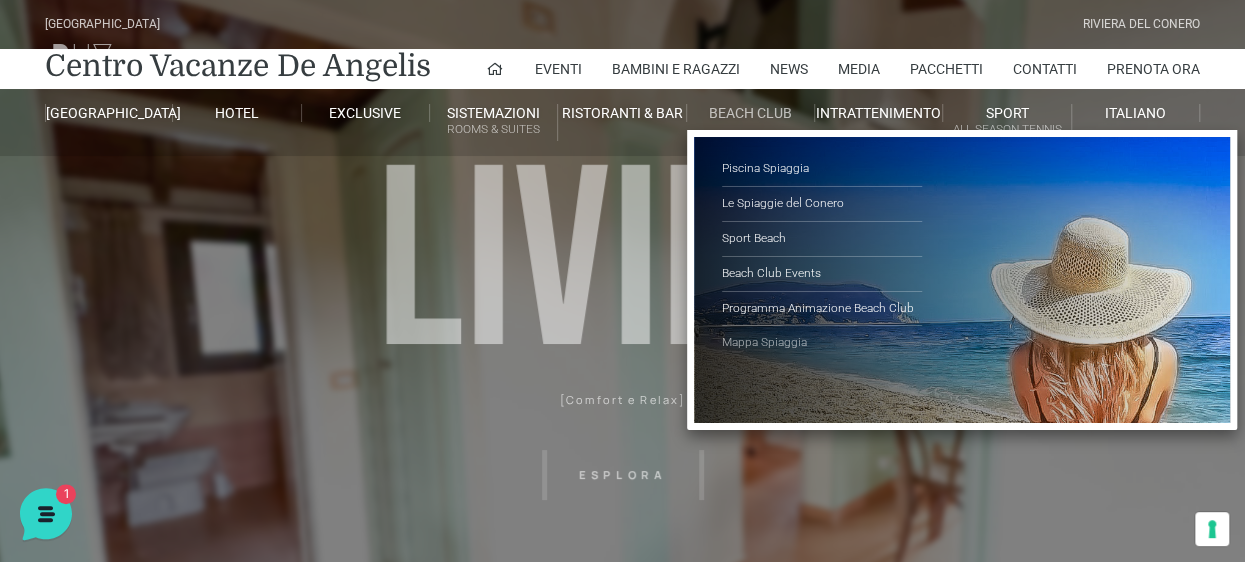 click on "Mappa Spiaggia" at bounding box center [822, 343] 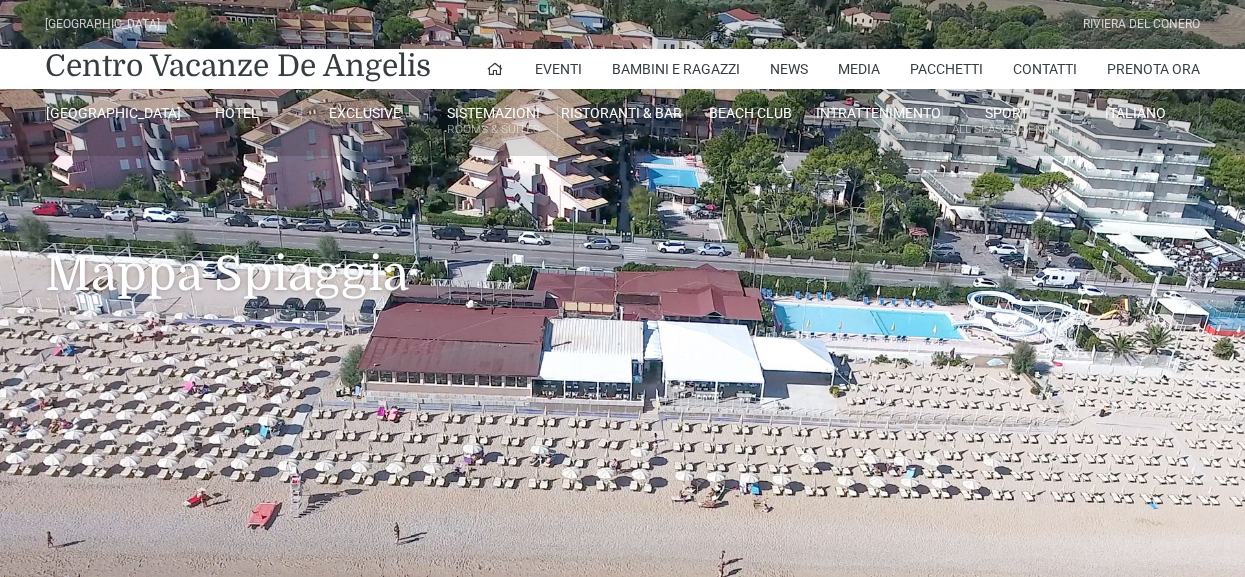 scroll, scrollTop: 0, scrollLeft: 0, axis: both 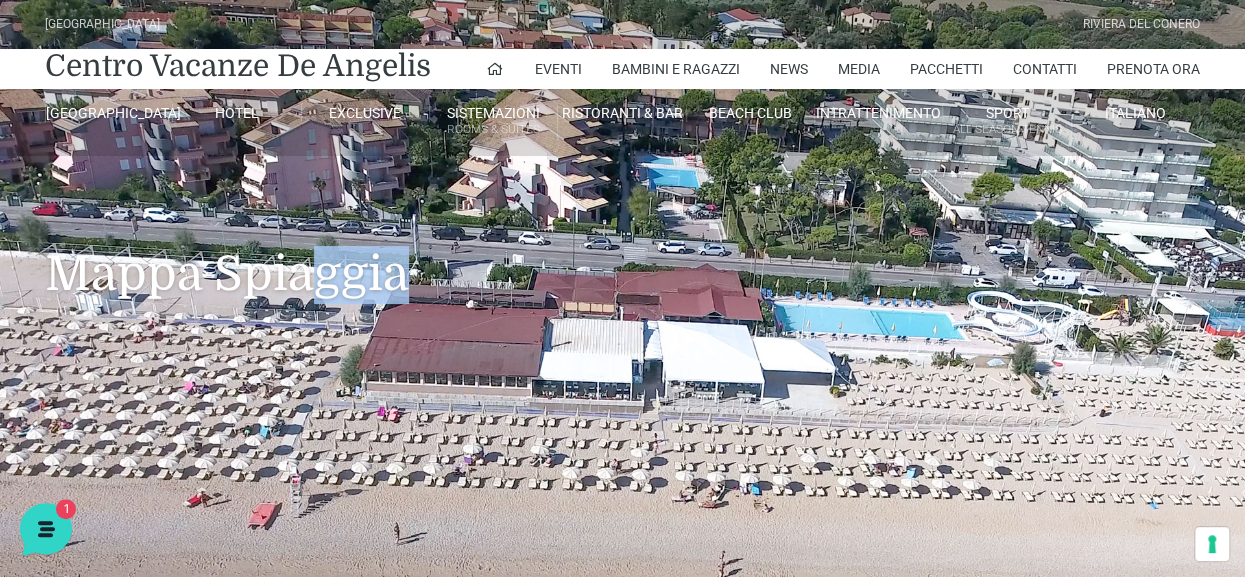 drag, startPoint x: 689, startPoint y: 335, endPoint x: 318, endPoint y: 299, distance: 372.74255 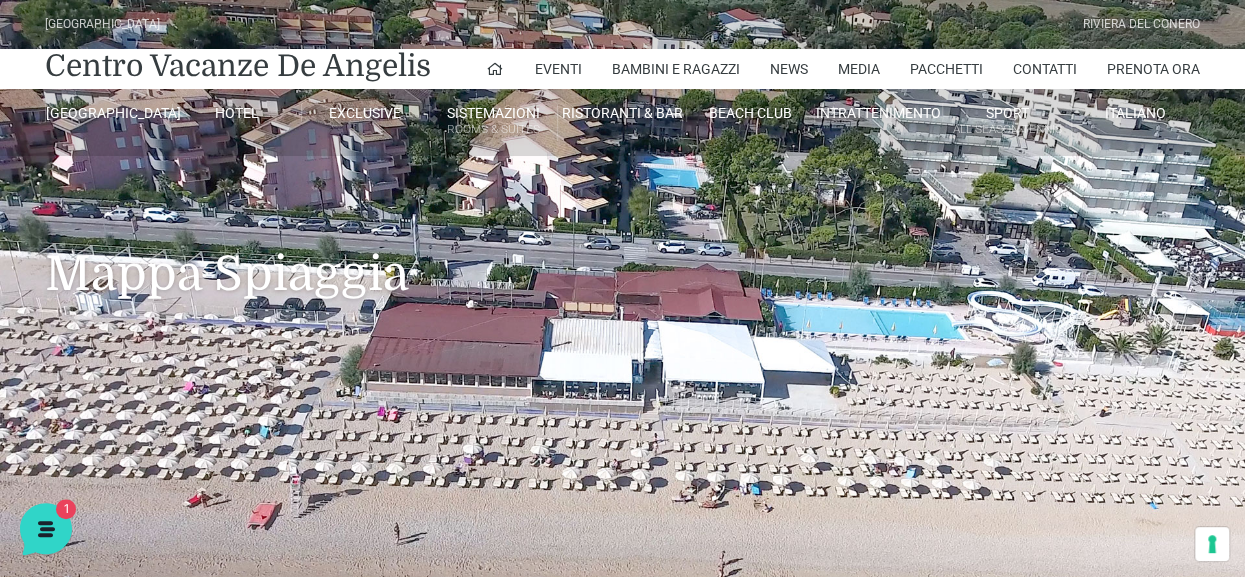 click on "Mappa Spiaggia" at bounding box center (622, 244) 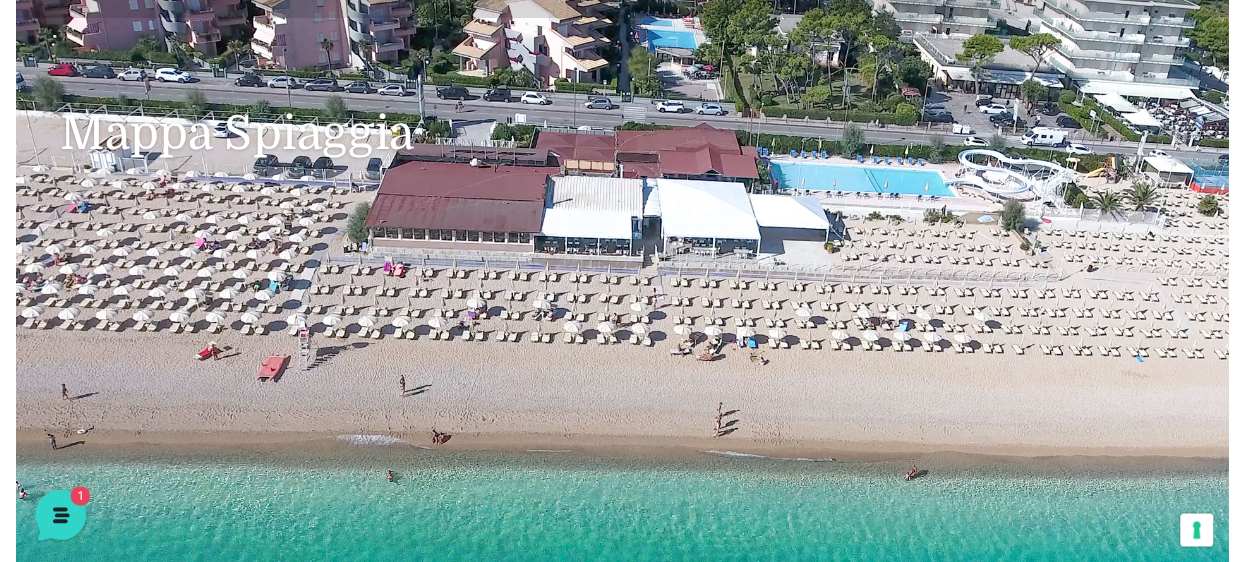 scroll, scrollTop: 0, scrollLeft: 0, axis: both 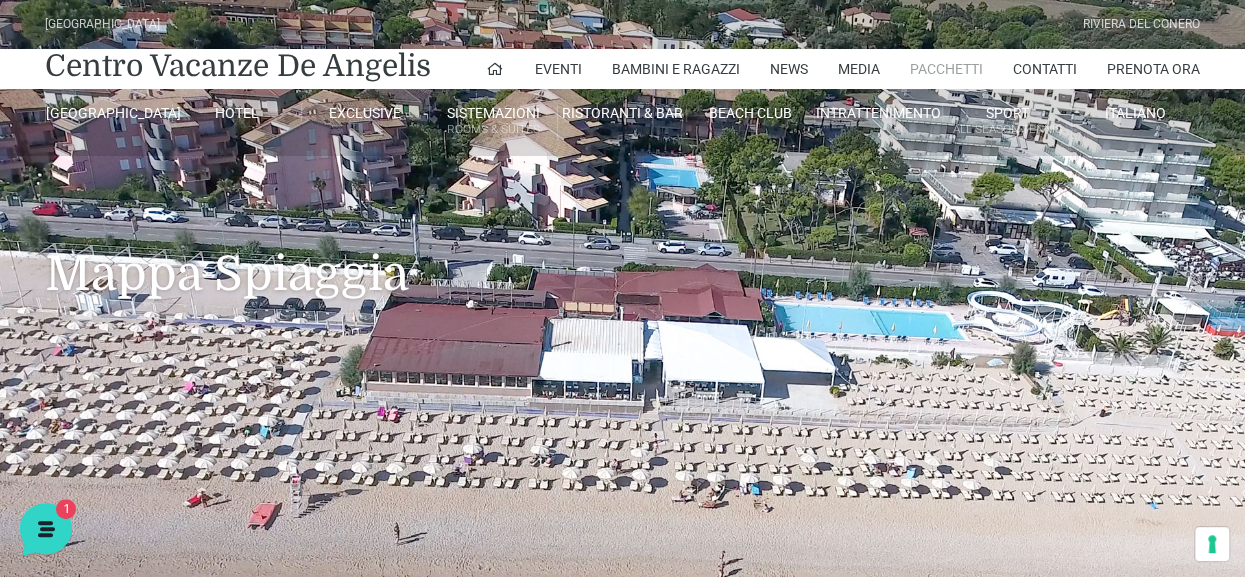 click on "Pacchetti" at bounding box center [946, 69] 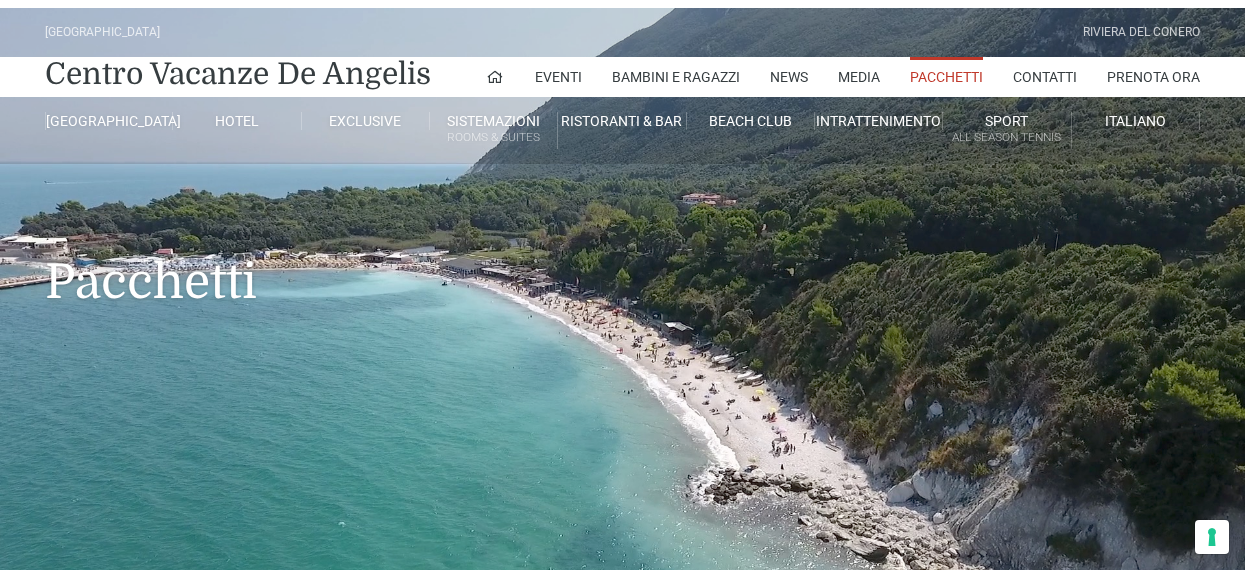 scroll, scrollTop: 0, scrollLeft: 0, axis: both 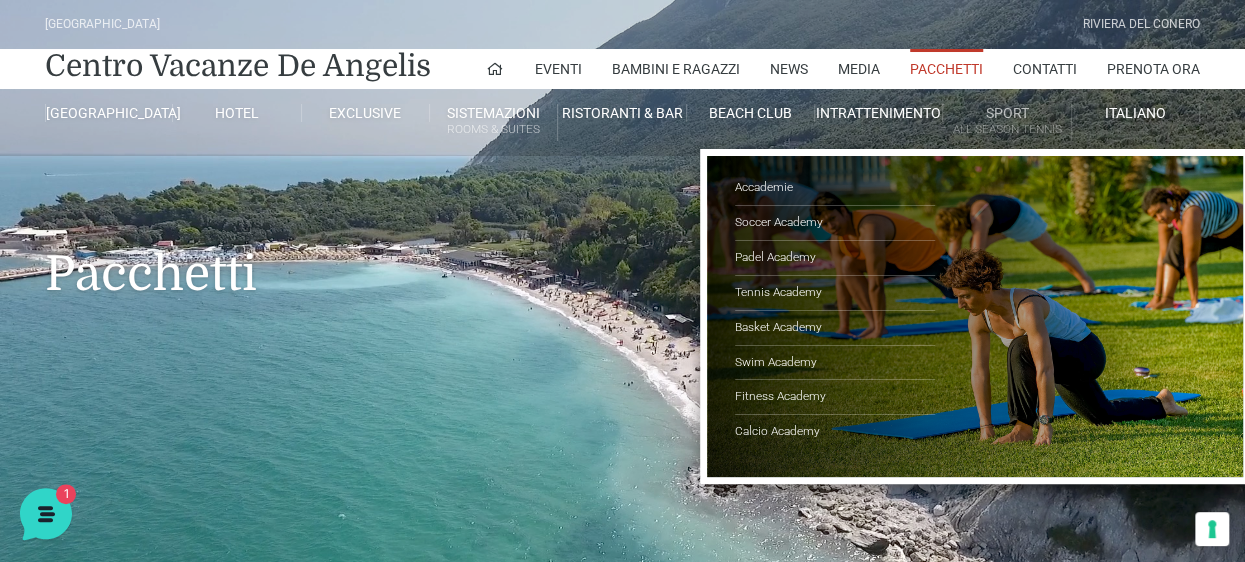 click on "Sport All Season Tennis" at bounding box center [1007, 122] 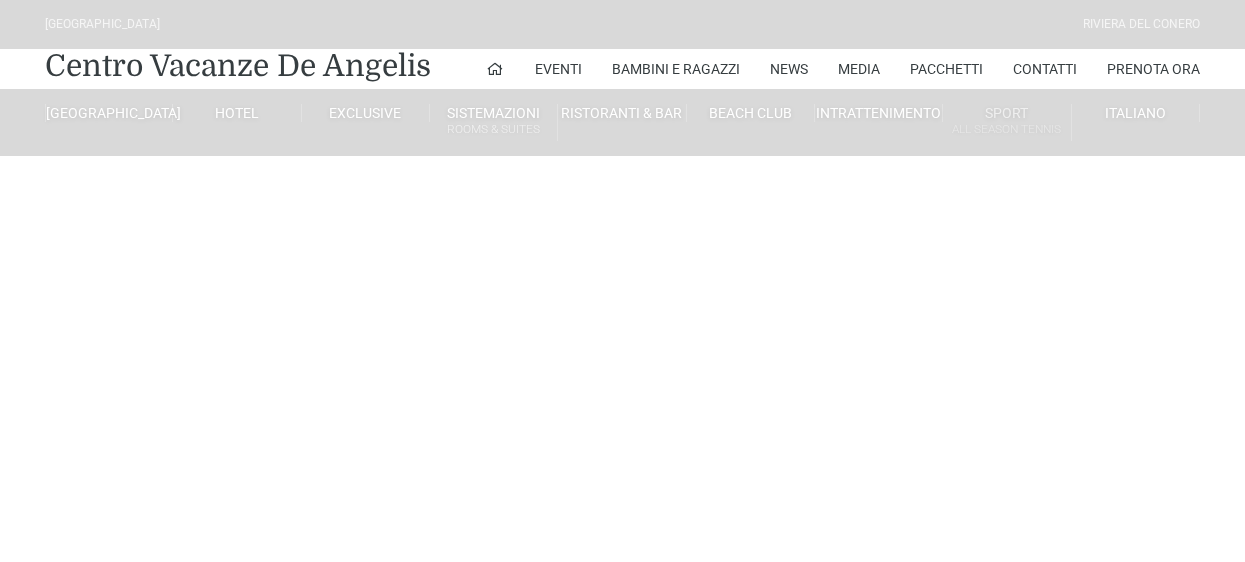 scroll, scrollTop: 0, scrollLeft: 0, axis: both 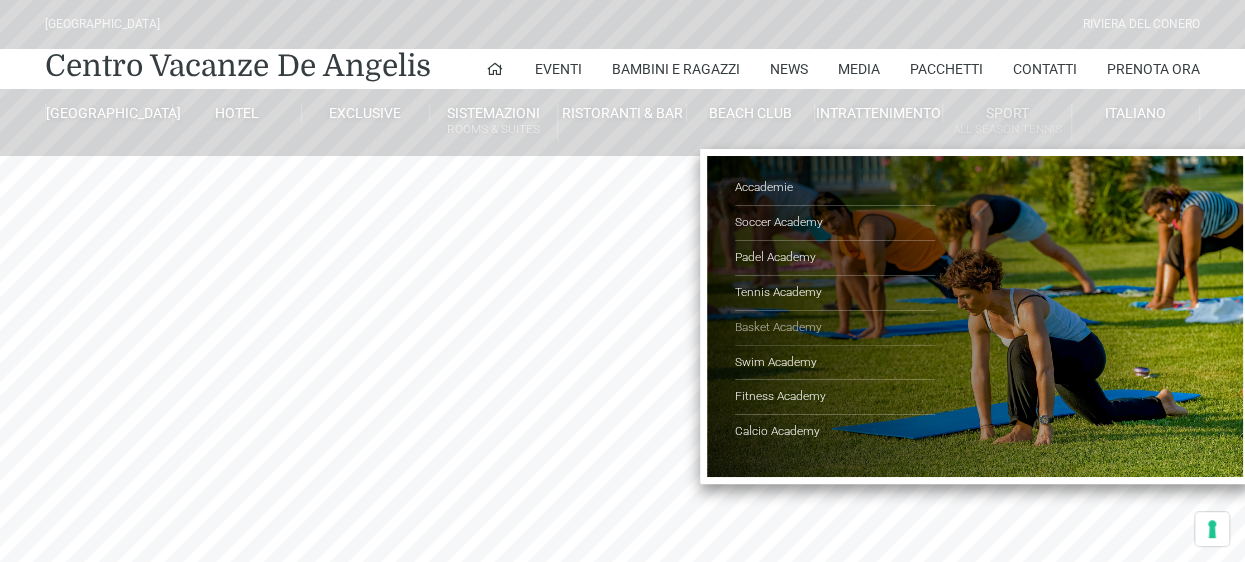 click on "Basket Academy" at bounding box center (835, 328) 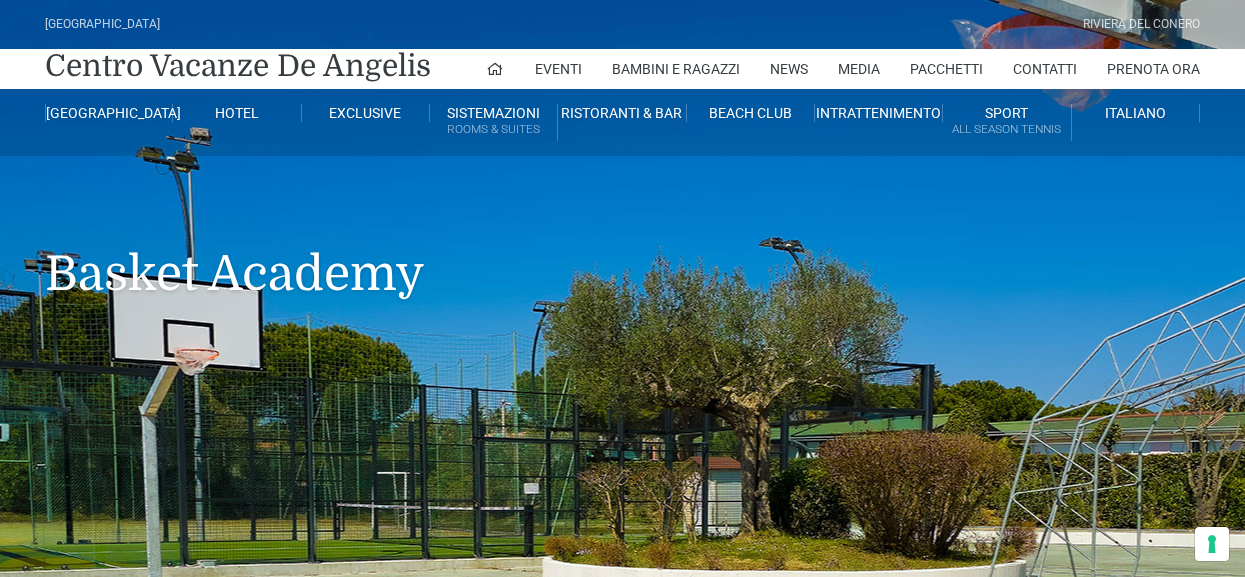 scroll, scrollTop: 0, scrollLeft: 0, axis: both 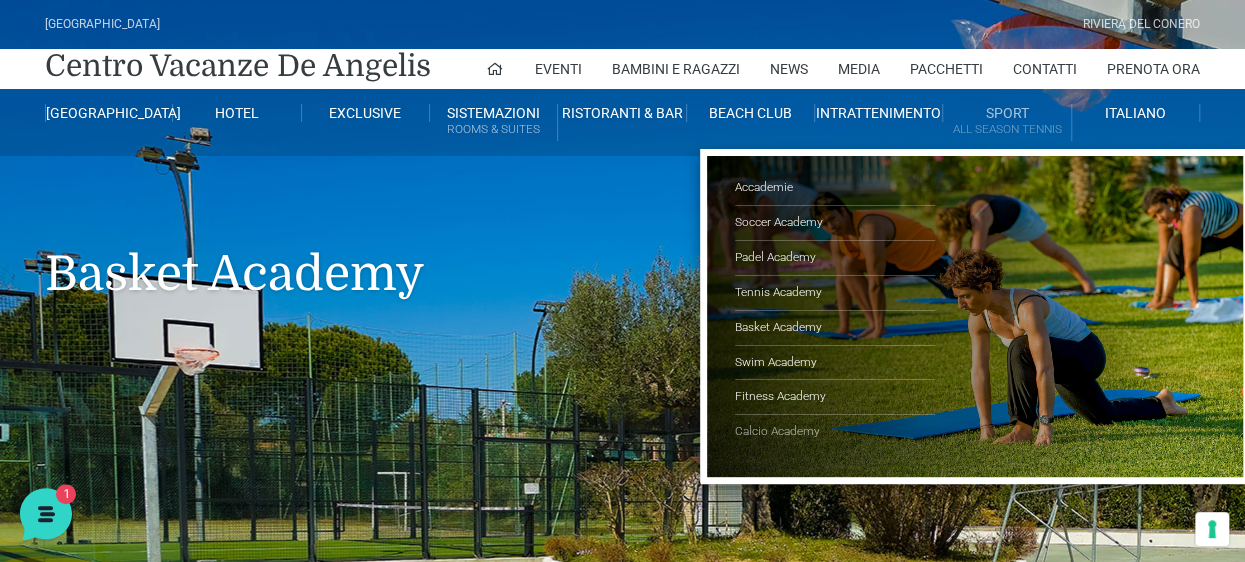 click on "Calcio Academy" at bounding box center [835, 432] 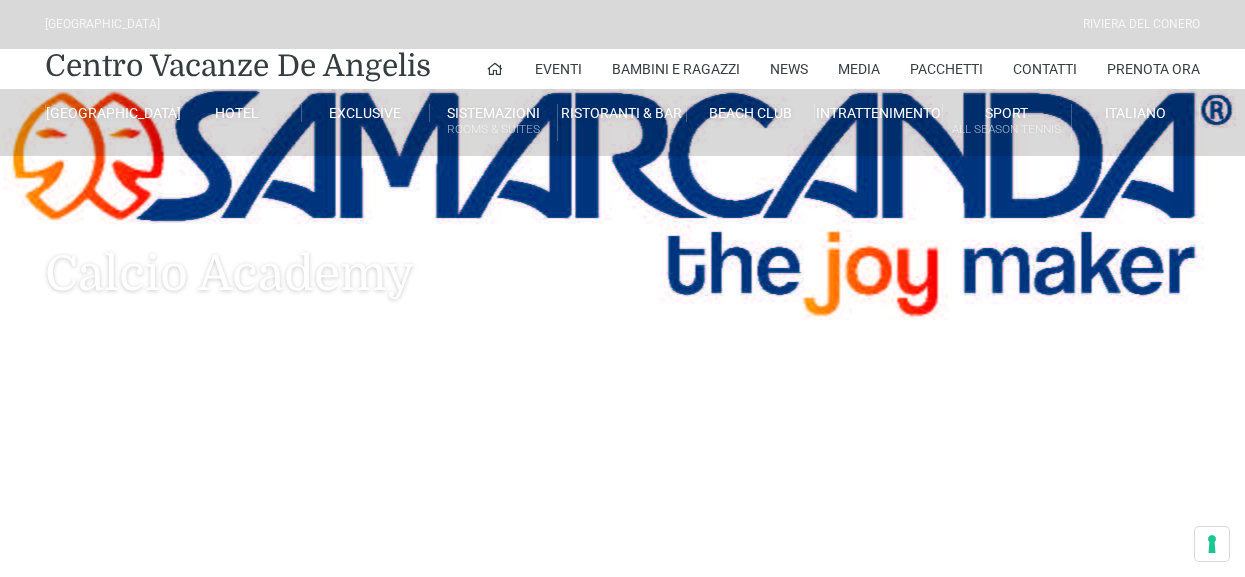 scroll, scrollTop: 0, scrollLeft: 0, axis: both 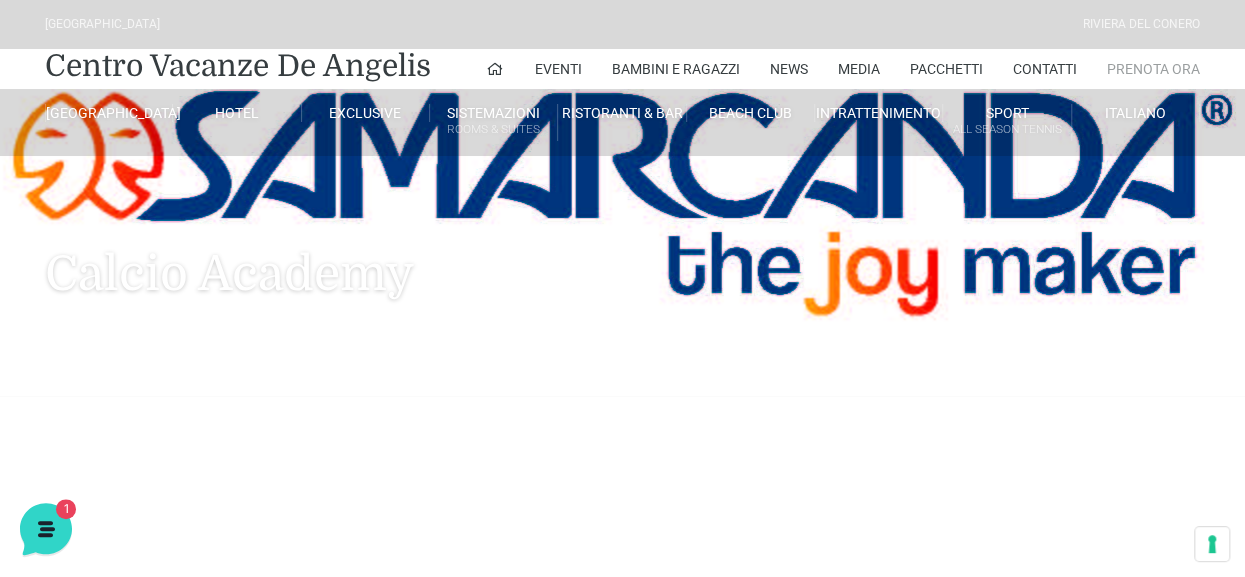 click on "Prenota Ora" at bounding box center [1153, 69] 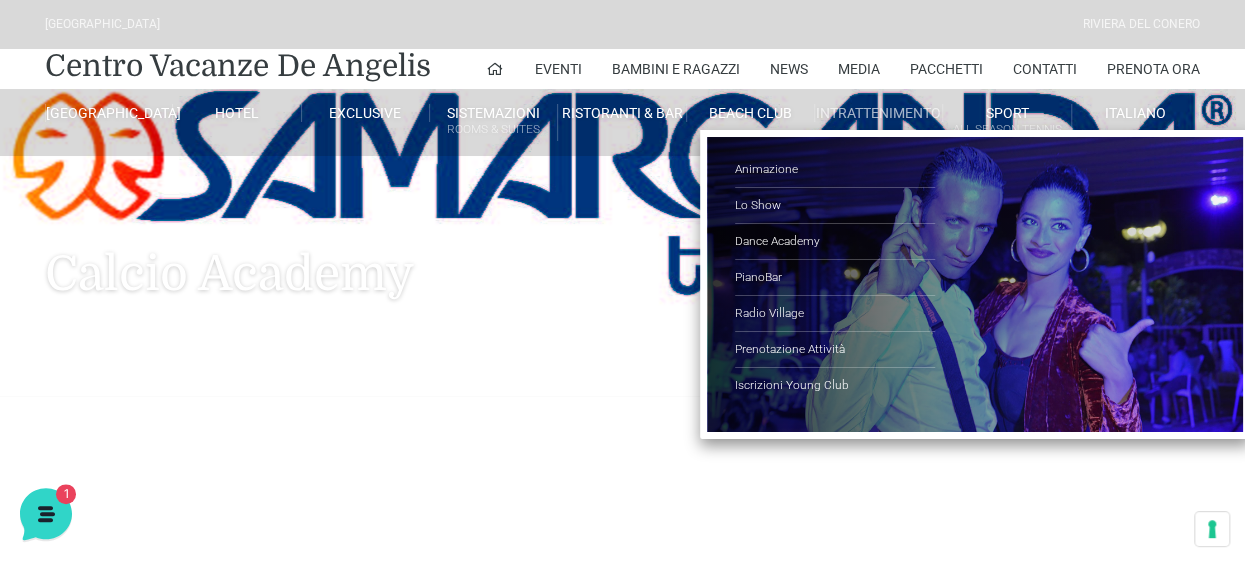 click on "Intrattenimento" at bounding box center (879, 113) 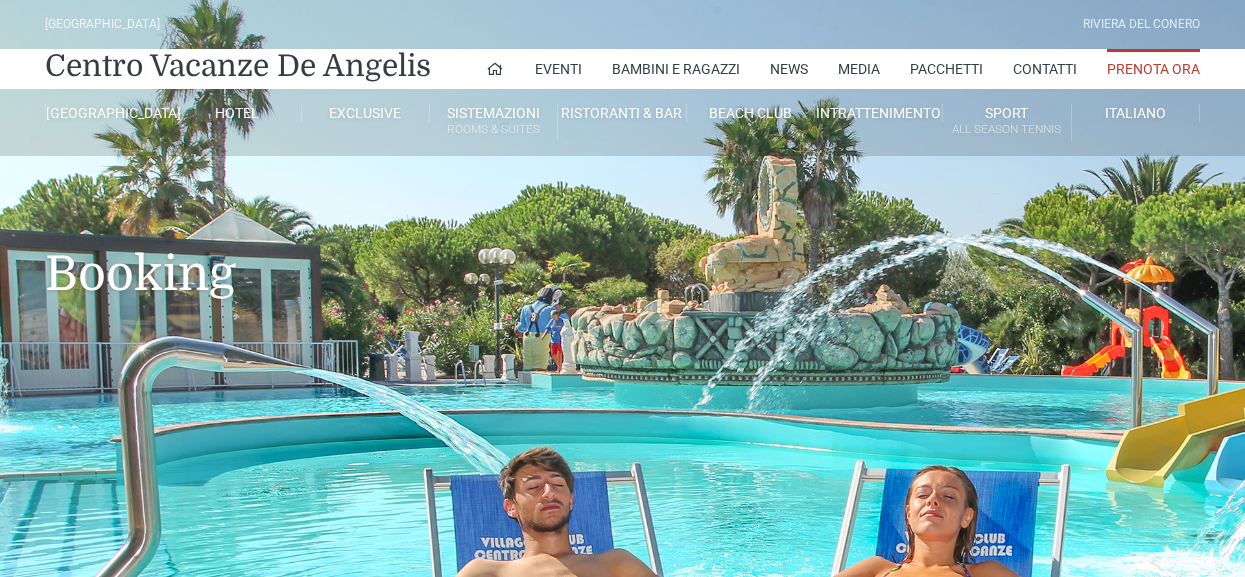 scroll, scrollTop: 0, scrollLeft: 0, axis: both 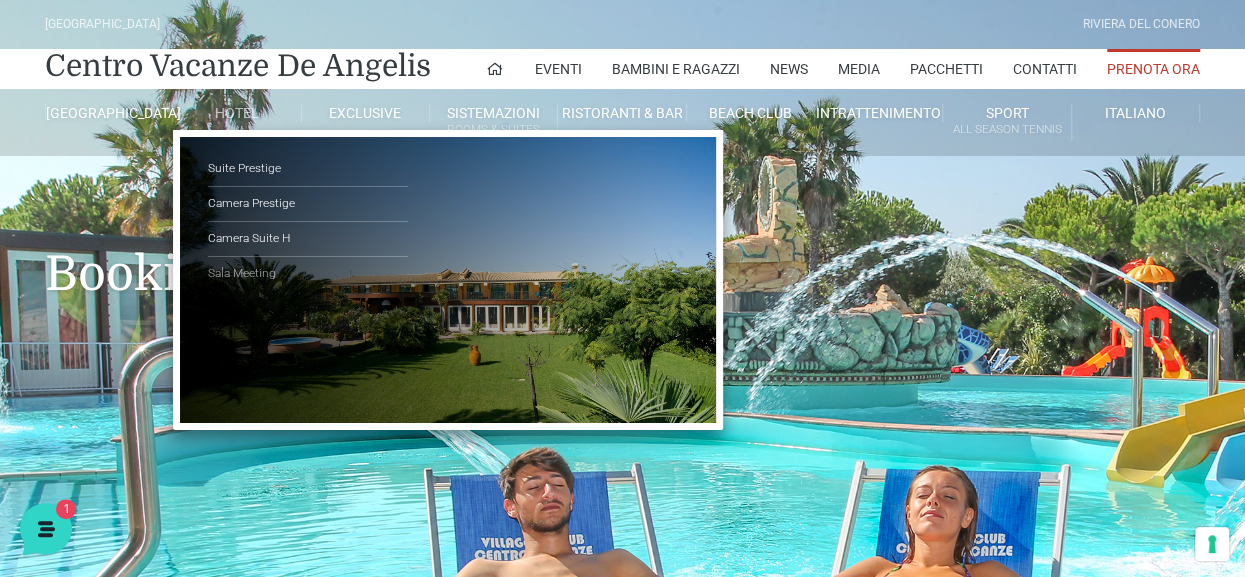 click on "Sala Meeting" at bounding box center (308, 274) 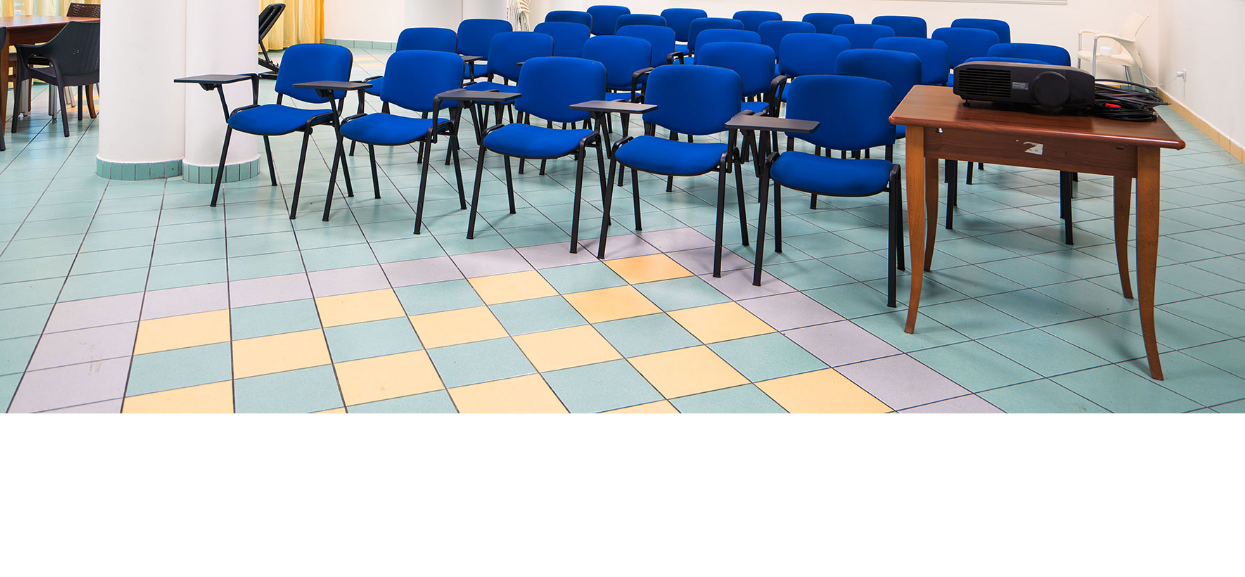 scroll, scrollTop: 500, scrollLeft: 0, axis: vertical 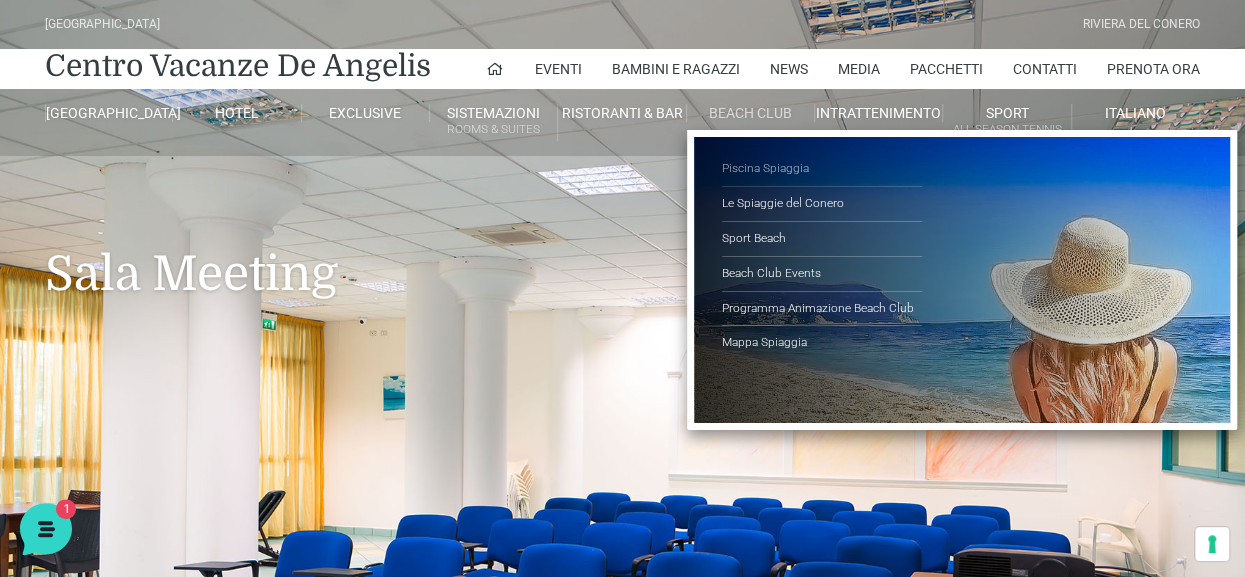 click on "Piscina Spiaggia" at bounding box center (822, 169) 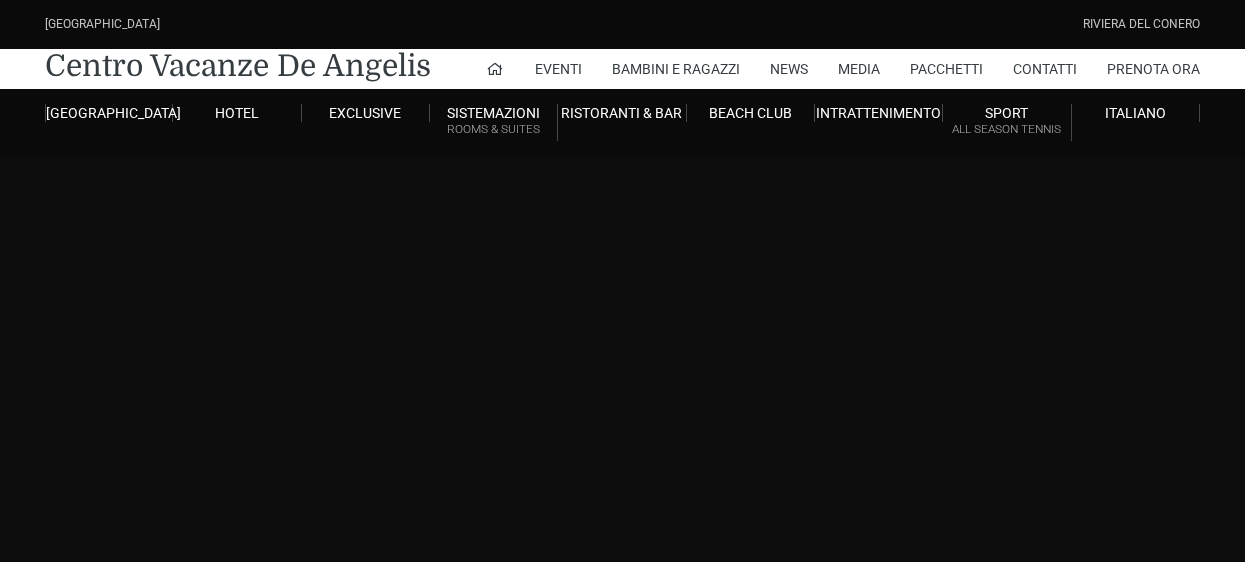 scroll, scrollTop: 0, scrollLeft: 0, axis: both 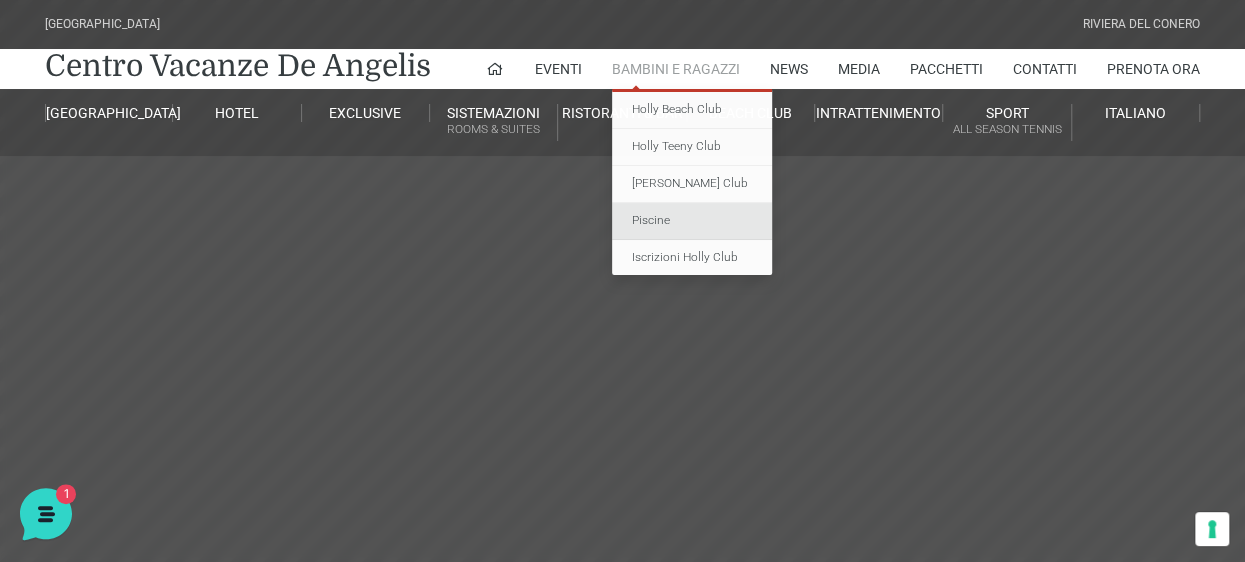 click on "Piscine" at bounding box center [692, 221] 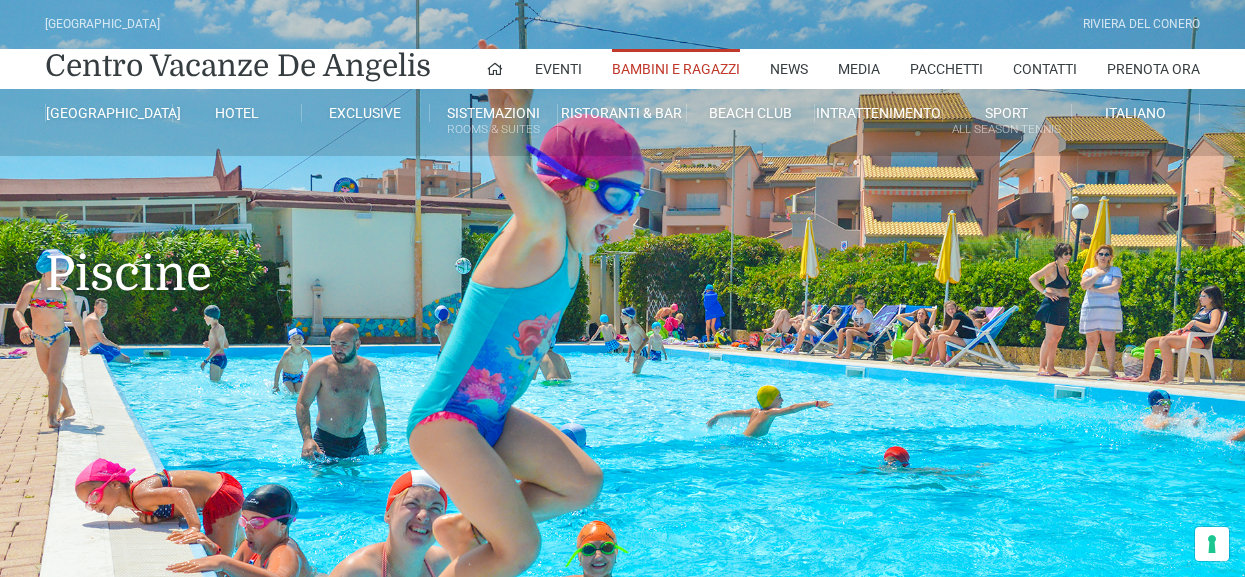 scroll, scrollTop: 0, scrollLeft: 0, axis: both 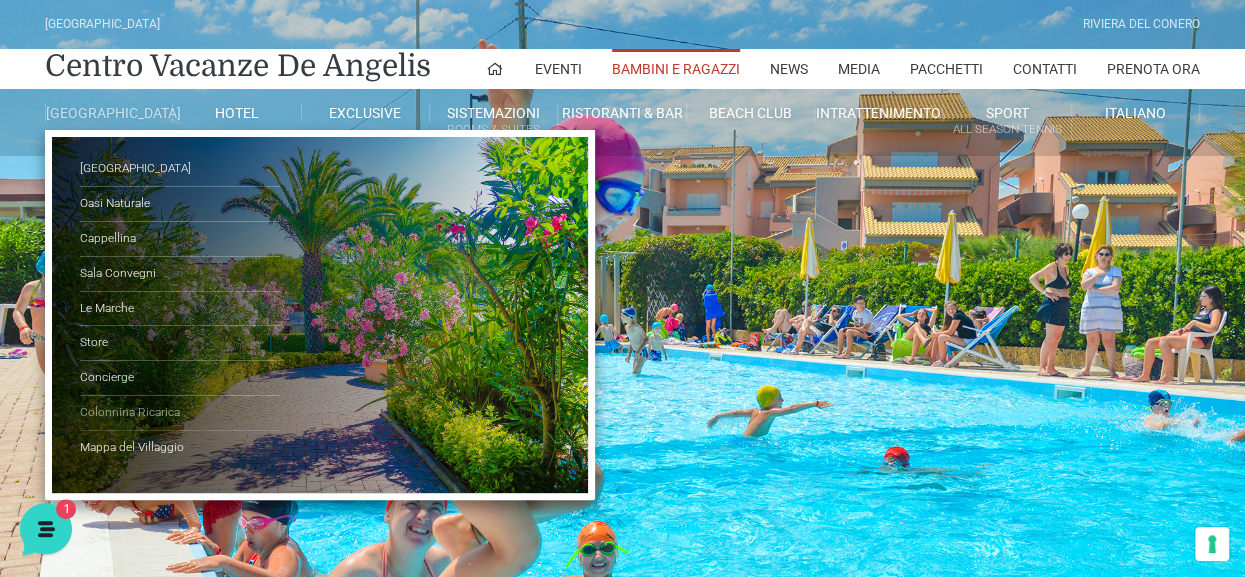 click on "Colonnina Ricarica" at bounding box center (180, 413) 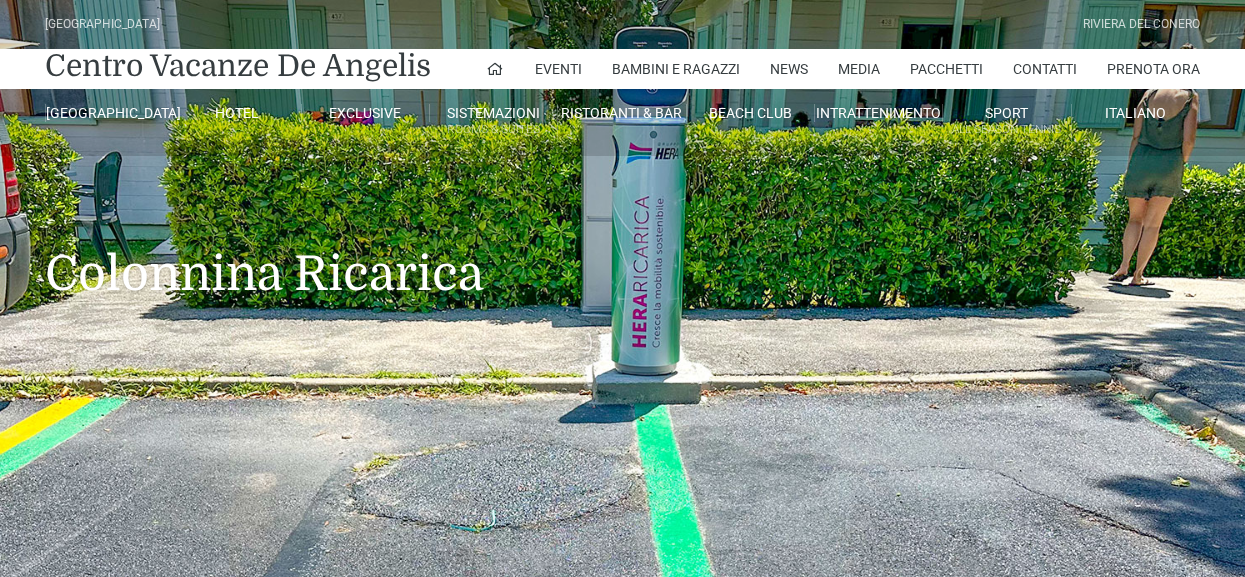 scroll, scrollTop: 0, scrollLeft: 0, axis: both 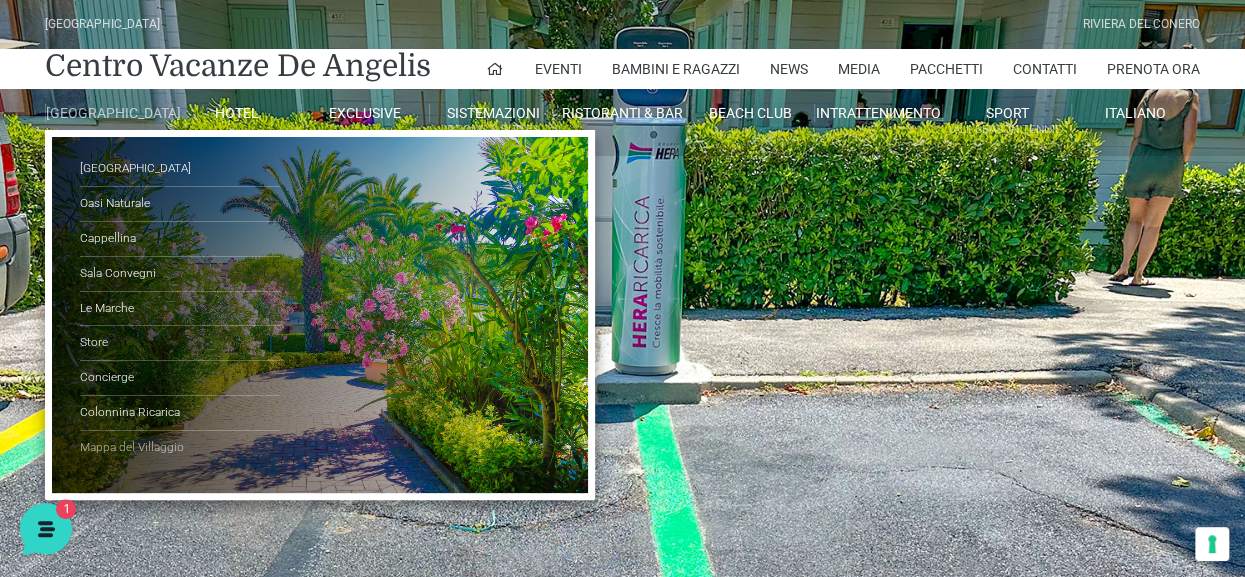 click on "Mappa del Villaggio" at bounding box center [180, 448] 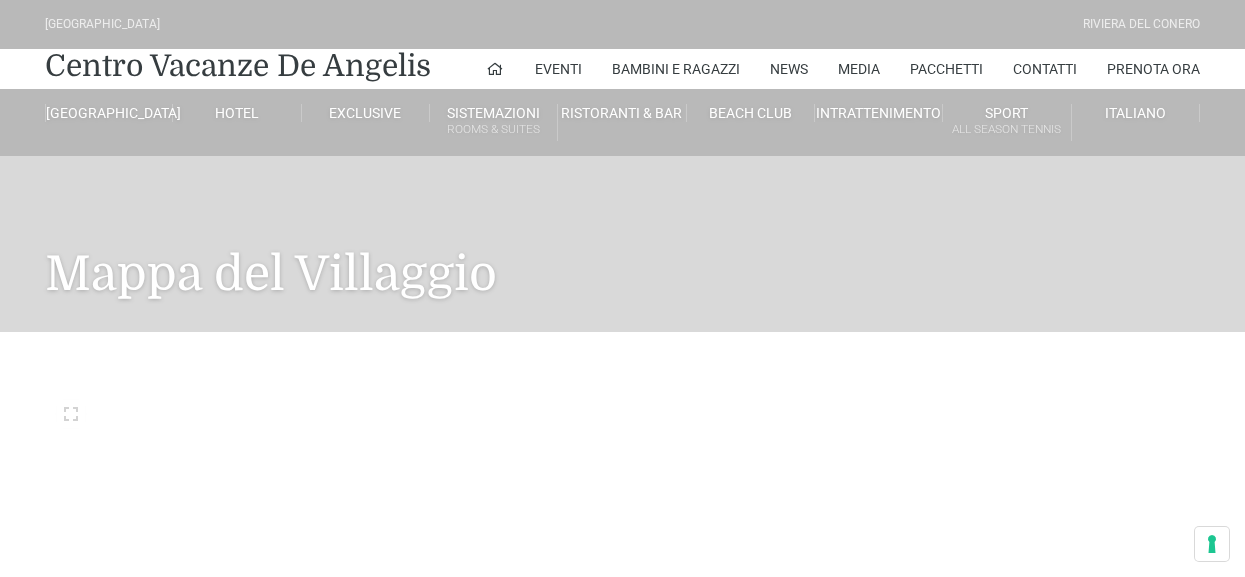 scroll, scrollTop: 0, scrollLeft: 0, axis: both 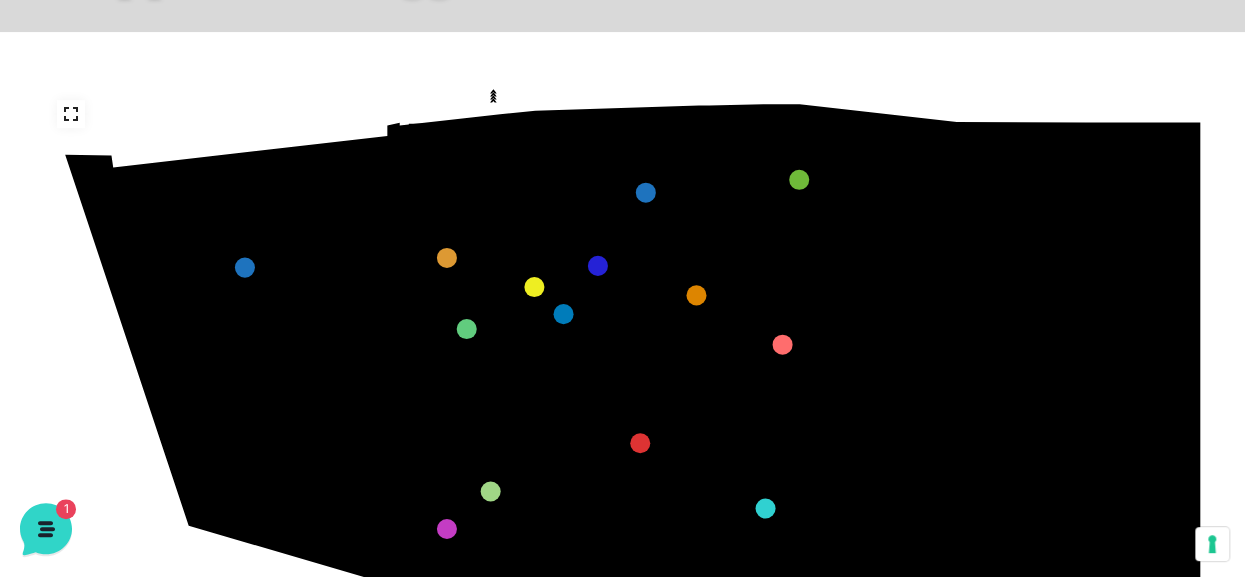 click on "Cappellina" 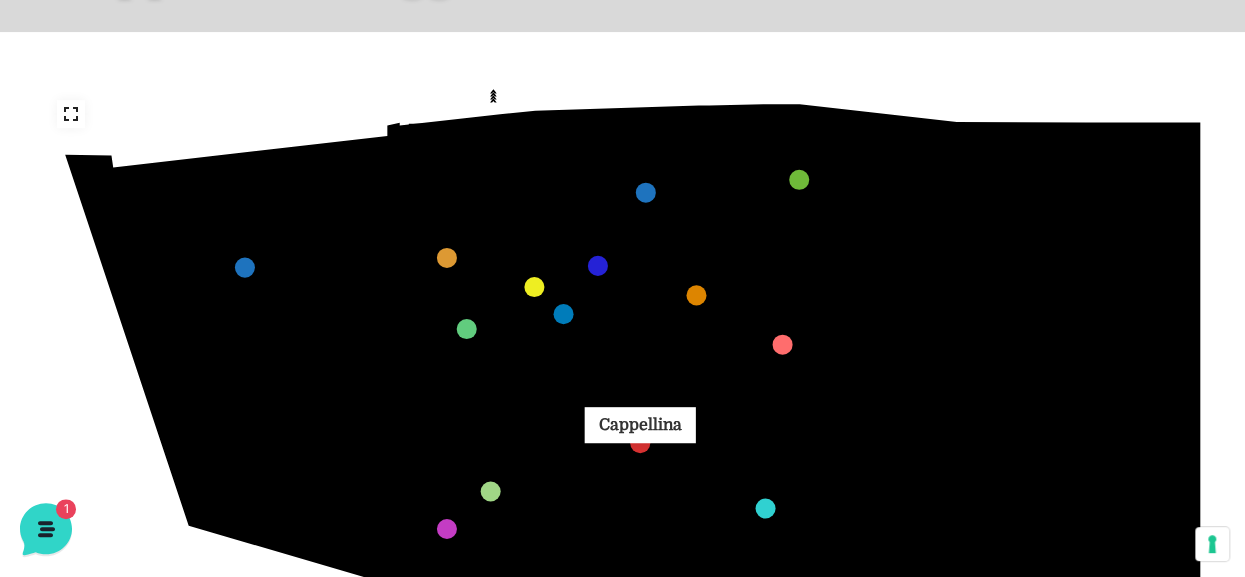 click at bounding box center (640, 443) 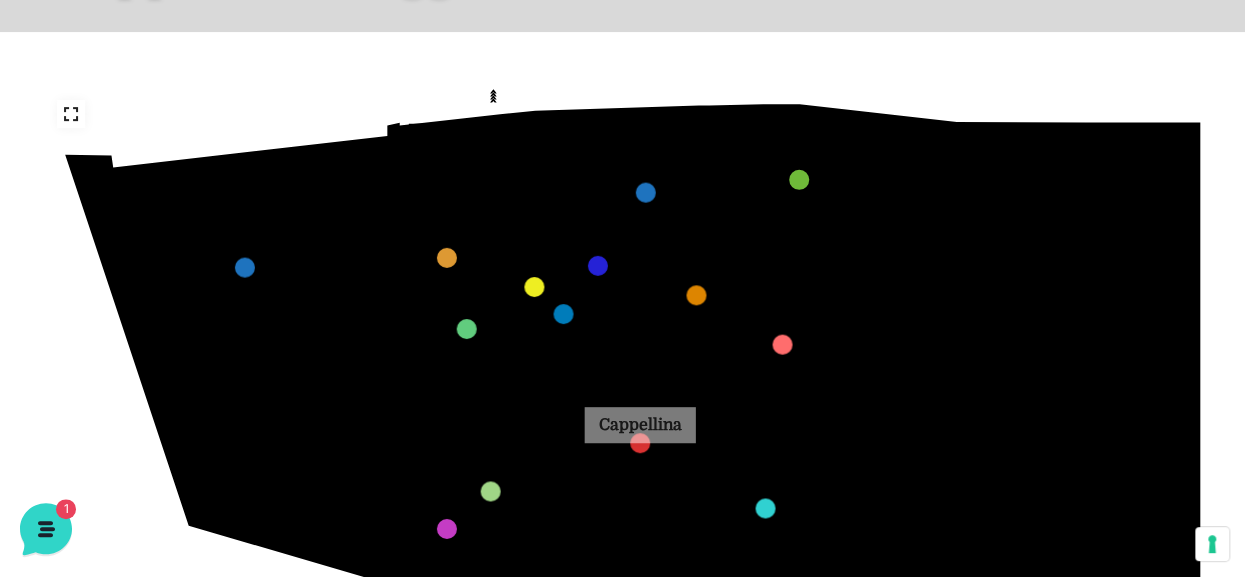 click on "436
435
437
434
441
430
440
431
439
432
438
433
424
423
425
422
429
418
428
419
427
420
426
421
412
411
413
410
417
406
416
407
415
408
414
409
609
400
608
401
325
405
611
404
610
403
607
402
210
201
209
202
220
211
206
205
207
204
208
203
232" 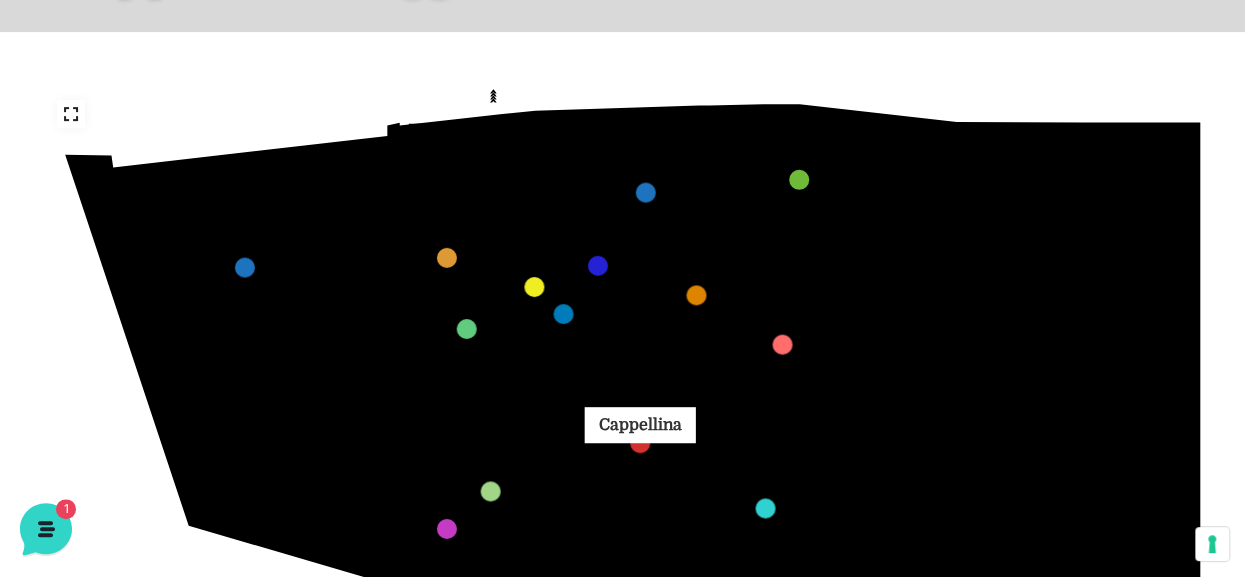 click at bounding box center (640, 443) 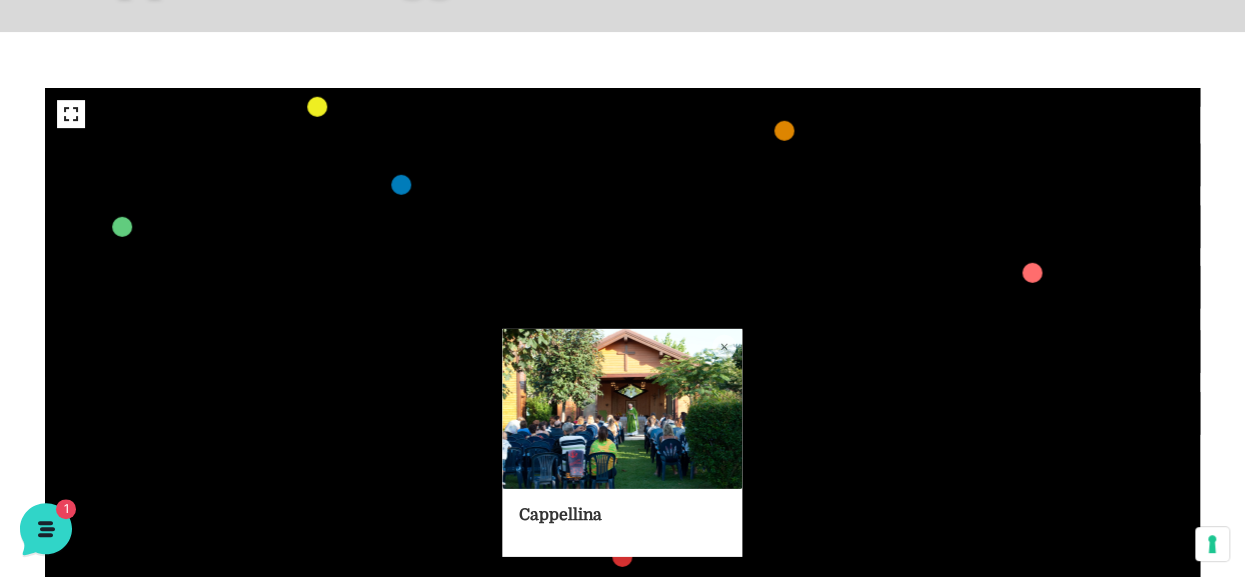 click at bounding box center (622, 409) 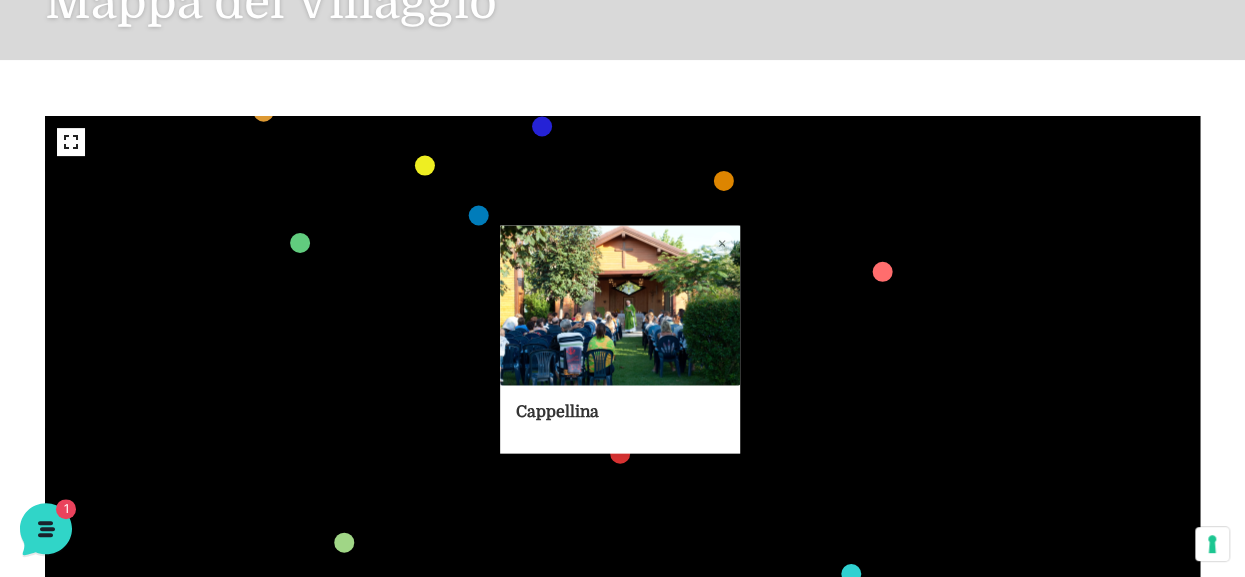 scroll, scrollTop: 300, scrollLeft: 0, axis: vertical 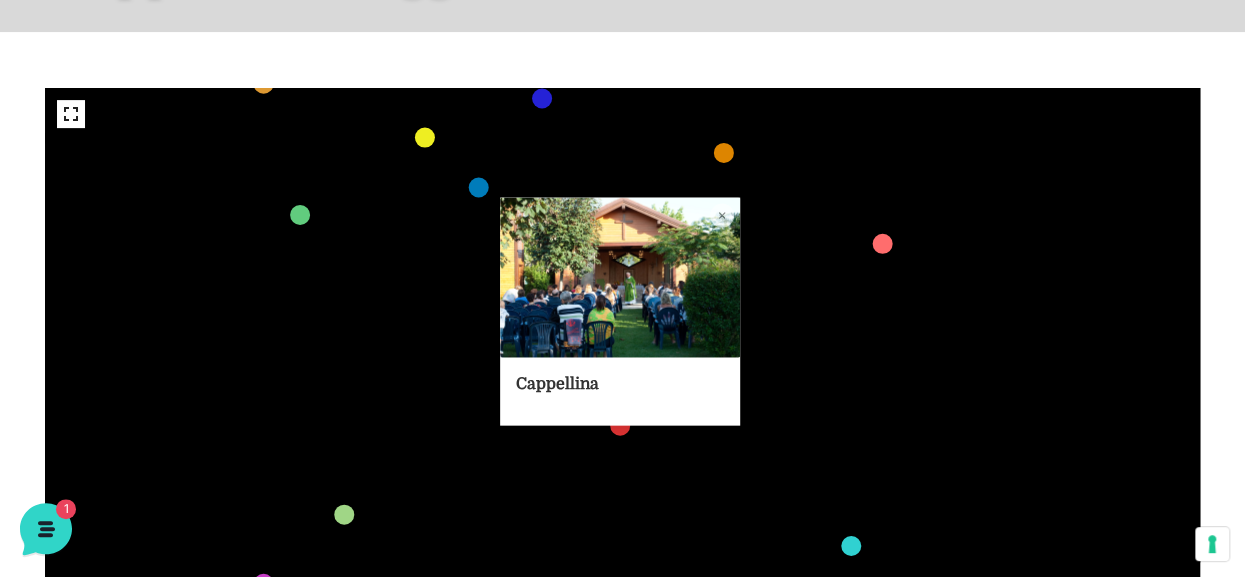 click on "Cappellina More" at bounding box center [620, 391] 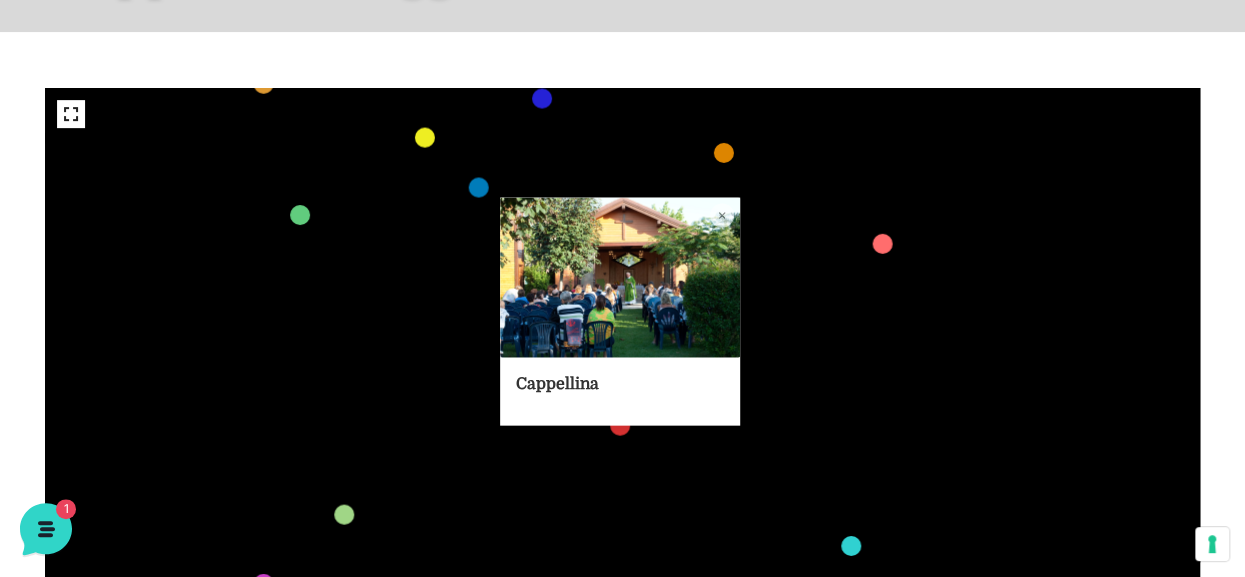 click 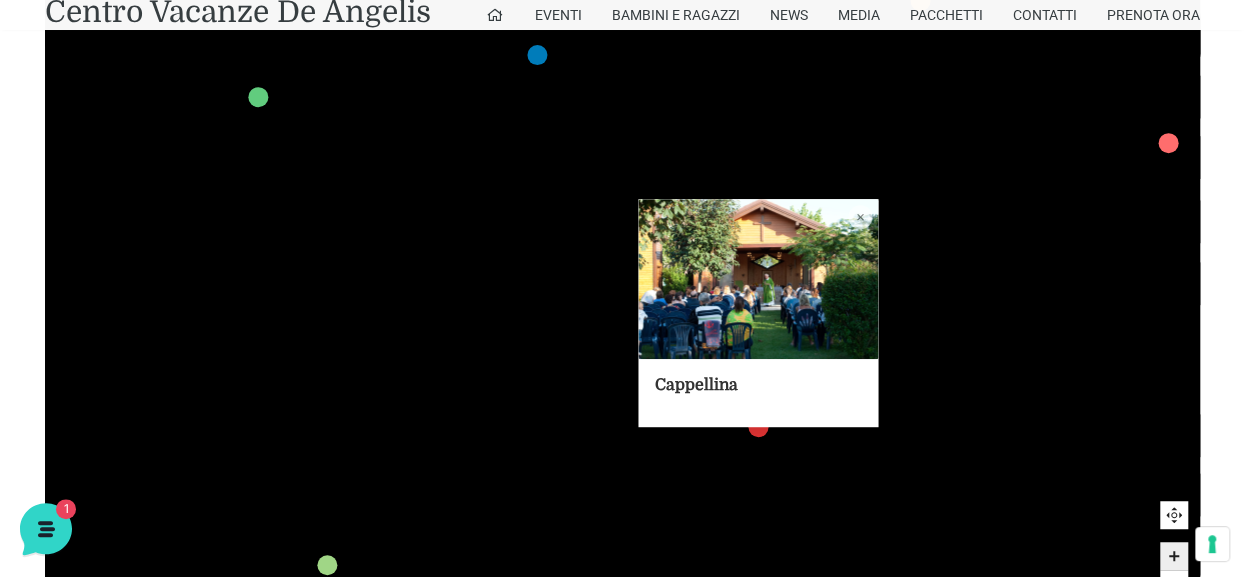 scroll, scrollTop: 400, scrollLeft: 0, axis: vertical 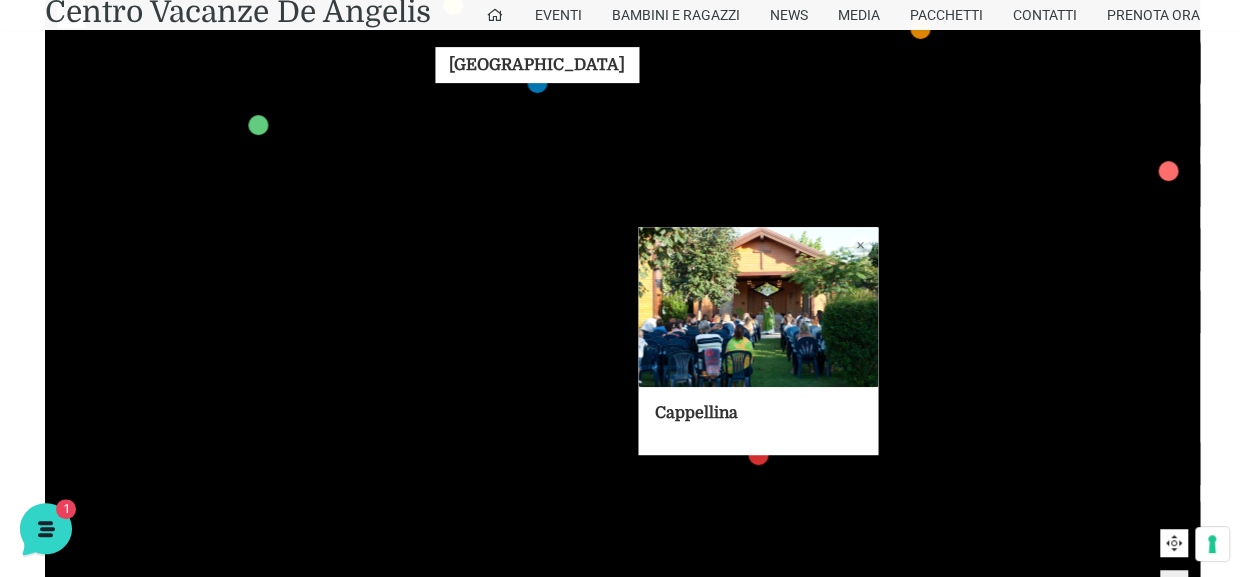 click at bounding box center (537, 83) 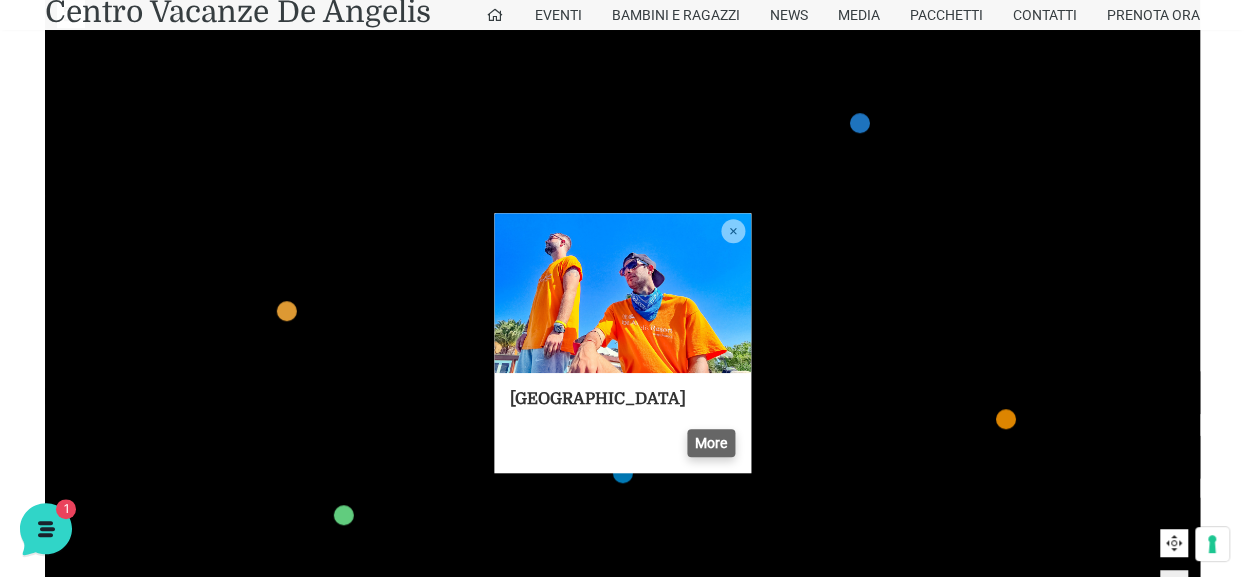 click on "More" at bounding box center (711, 443) 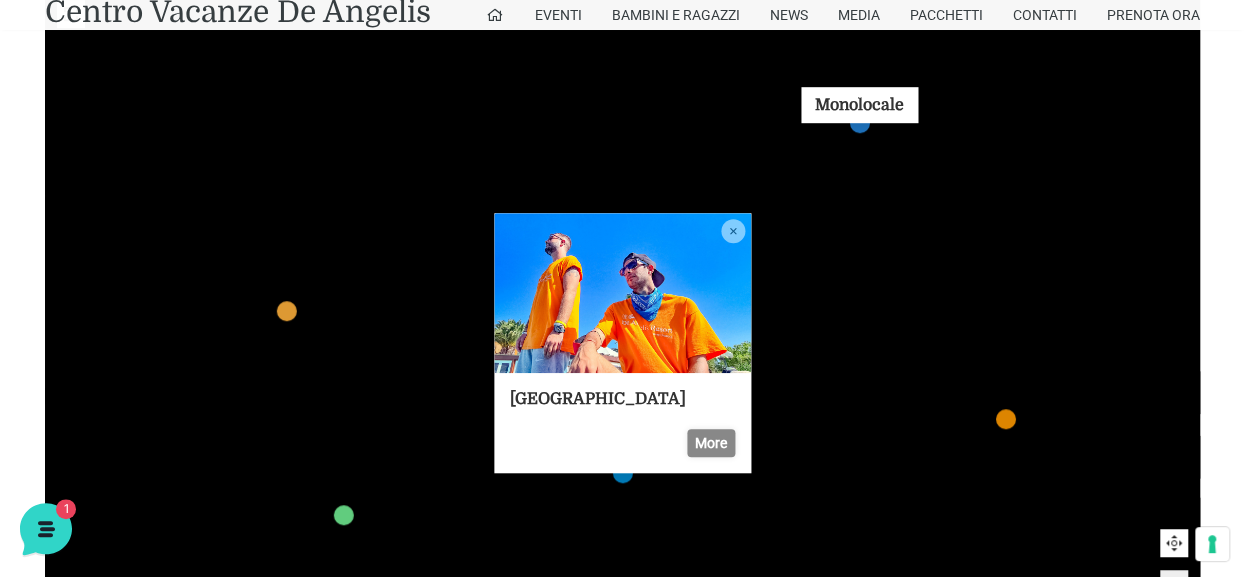 click at bounding box center [859, 123] 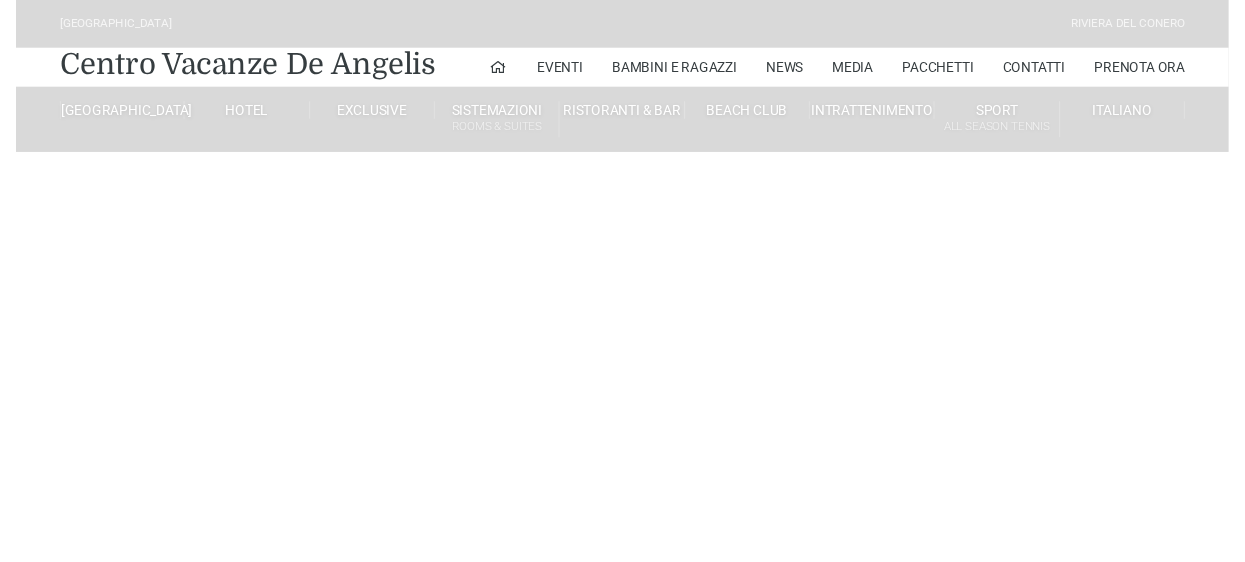 scroll, scrollTop: 0, scrollLeft: 0, axis: both 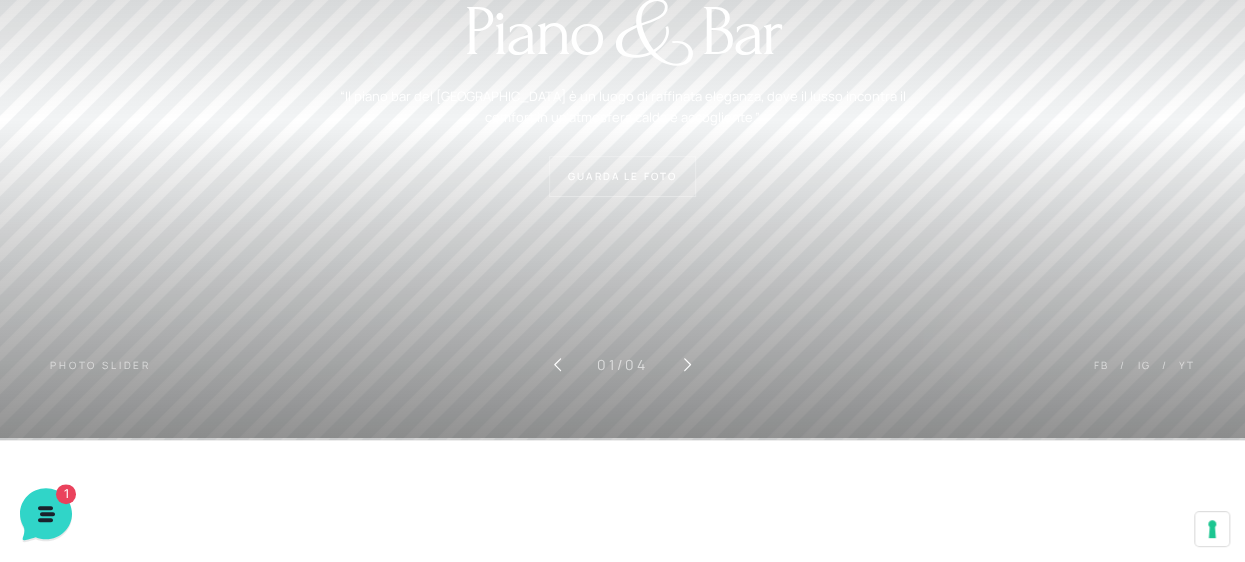 click on "[GEOGRAPHIC_DATA]
[GEOGRAPHIC_DATA]
Centro Vacanze [GEOGRAPHIC_DATA]
Eventi
Miss Italia
Cerimonie
Team building
Bambini e Ragazzi
Holly Beach Club
Holly Teeny Club
[PERSON_NAME] Club
Piscine
Iscrizioni Holly Club
News
Media
Pacchetti
Contatti
Prenota Ora
[GEOGRAPHIC_DATA]
Parco Piscine
Oasi Naturale
Cappellina
Sala Convegni
[GEOGRAPHIC_DATA]
Store
Concierge
Colonnina Ricarica
Mappa del Villaggio
Hotel
Suite Prestige
Camera Prestige
Camera Suite H
Sala Meeting
Exclusive
[GEOGRAPHIC_DATA]
Dimora Padronale
Villa 601 Alpine
Villa Classic
Bilocale Garden Gold
Sistemazioni Rooms & Suites
[GEOGRAPHIC_DATA] Deluxe Numana
Villa Trilocale Deluxe Private Garden
Villa Bilocale Deluxe
Appartamento Trilocale Garden" at bounding box center [622, 200] 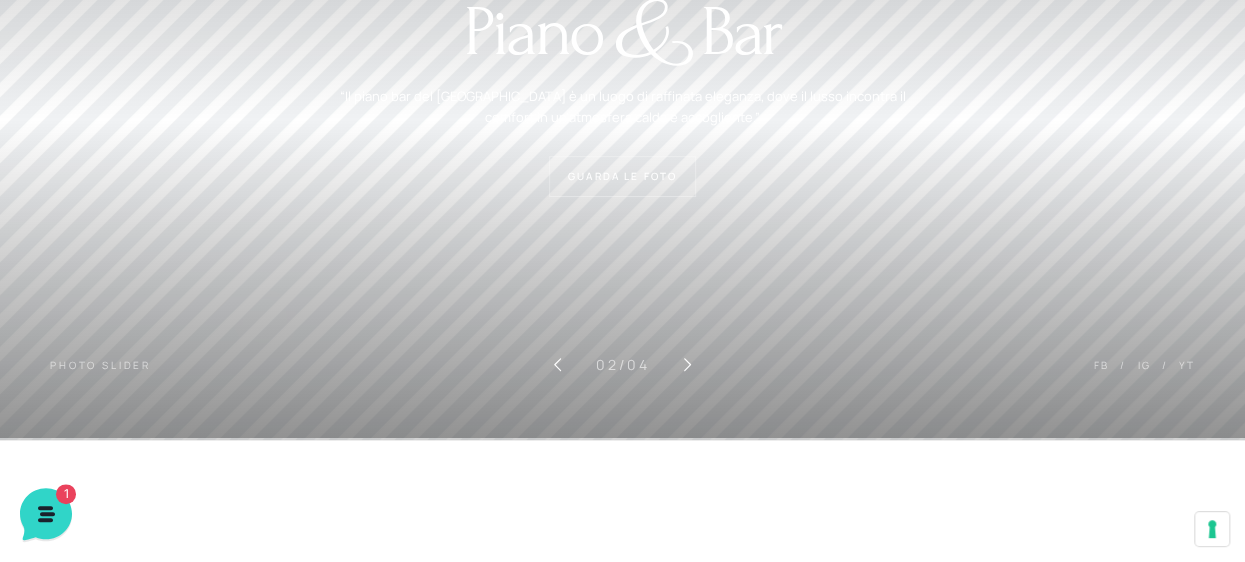 click on "[GEOGRAPHIC_DATA]
[GEOGRAPHIC_DATA]
Centro Vacanze [GEOGRAPHIC_DATA]
Eventi
Miss Italia
Cerimonie
Team building
Bambini e Ragazzi
Holly Beach Club
Holly Teeny Club
[PERSON_NAME] Club
Piscine
Iscrizioni Holly Club
News
Media
Pacchetti
Contatti
Prenota Ora
[GEOGRAPHIC_DATA]
Parco Piscine
Oasi Naturale
Cappellina
Sala Convegni
[GEOGRAPHIC_DATA]
Store
Concierge
Colonnina Ricarica
Mappa del Villaggio
Hotel
Suite Prestige
Camera Prestige
Camera Suite H
Sala Meeting
Exclusive
[GEOGRAPHIC_DATA]
Dimora Padronale
Villa 601 Alpine
Villa Classic
Bilocale Garden Gold
Sistemazioni Rooms & Suites
[GEOGRAPHIC_DATA] Deluxe Numana
Villa Trilocale Deluxe Private Garden
Villa Bilocale Deluxe
Appartamento Trilocale Garden" at bounding box center [622, 200] 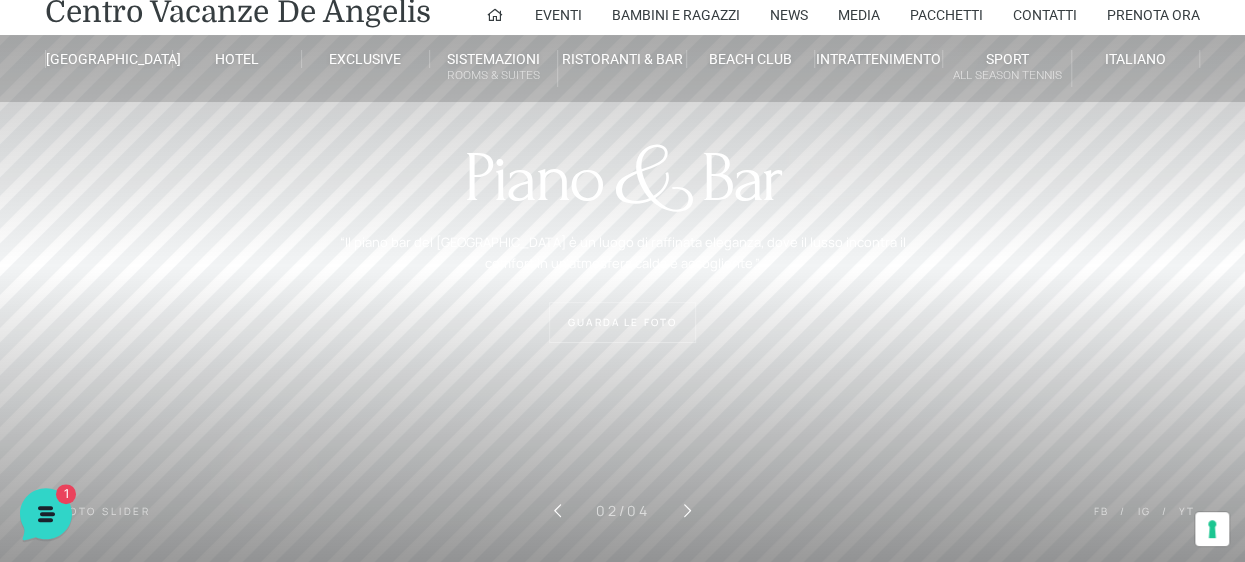 scroll, scrollTop: 0, scrollLeft: 0, axis: both 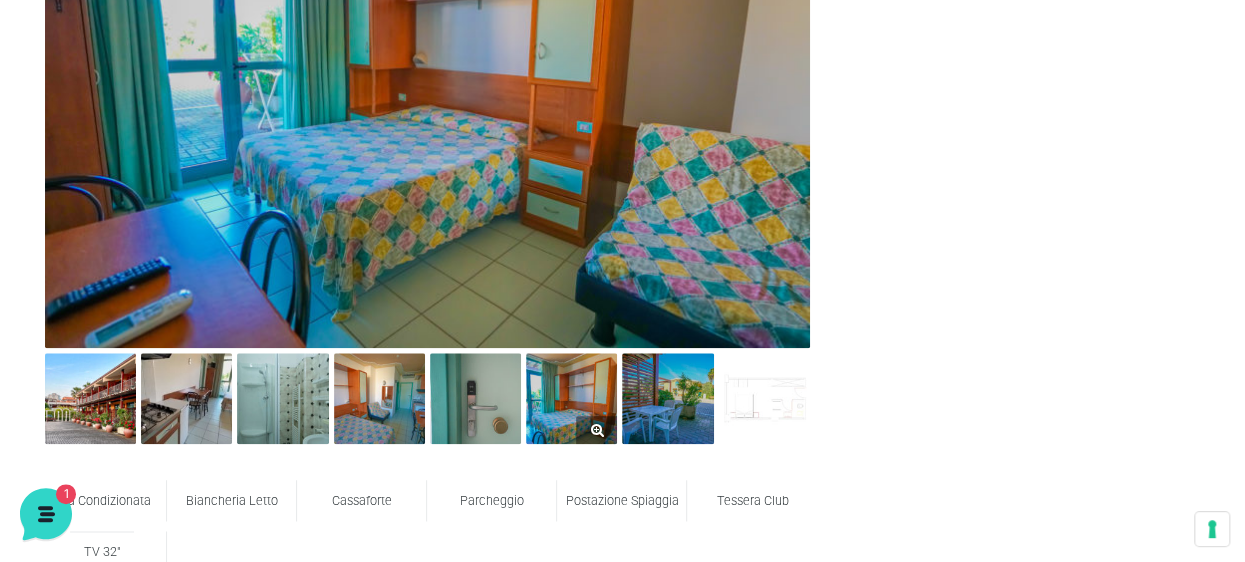 click at bounding box center [571, 398] 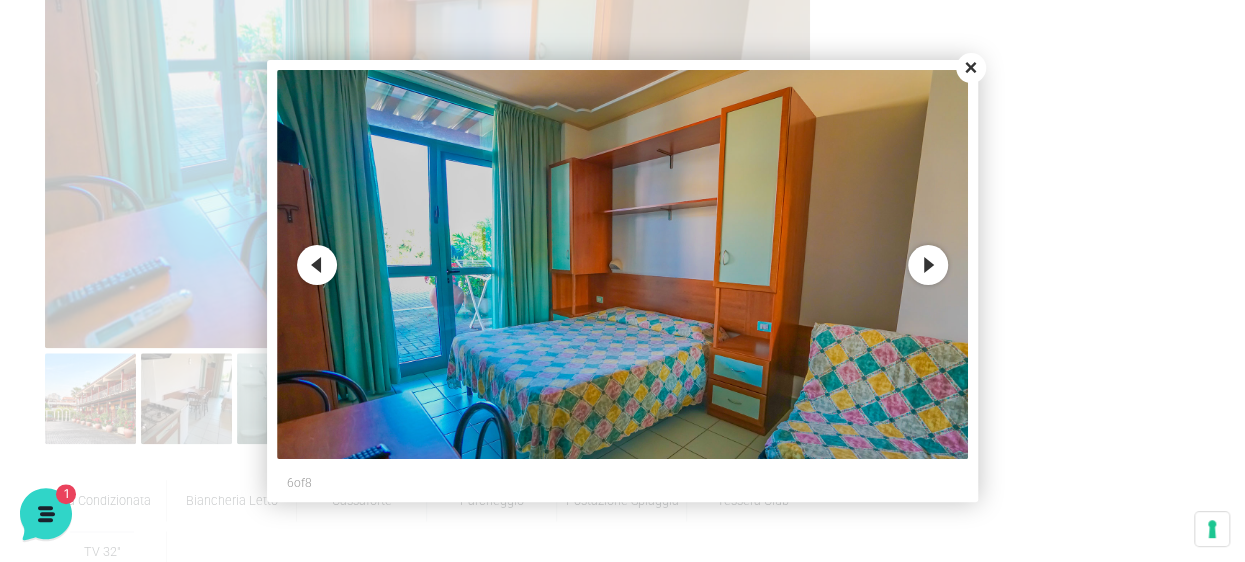 click on "[GEOGRAPHIC_DATA]
[GEOGRAPHIC_DATA]
Centro Vacanze [GEOGRAPHIC_DATA]
Eventi
Miss Italia
Cerimonie
Team building
Bambini e Ragazzi
Holly Beach Club
Holly Teeny Club
[PERSON_NAME] Club
Piscine
Iscrizioni Holly Club
News
Media
Pacchetti
Contatti
Prenota Ora
[GEOGRAPHIC_DATA]
Parco Piscine
Oasi Naturale
Cappellina
Sala Convegni
[GEOGRAPHIC_DATA]
Store
Concierge
Colonnina Ricarica
Mappa del Villaggio
Hotel
Suite Prestige
Camera Prestige
Camera Suite H
Sala Meeting
Exclusive
[GEOGRAPHIC_DATA]
Dimora Padronale
Villa 601 Alpine
Villa Classic
Bilocale Garden Gold
Sistemazioni Rooms & Suites
[GEOGRAPHIC_DATA] Deluxe Numana
Villa Trilocale Deluxe Private Garden
Villa Bilocale Deluxe
Appartamento Trilocale Garden" at bounding box center (622, 1266) 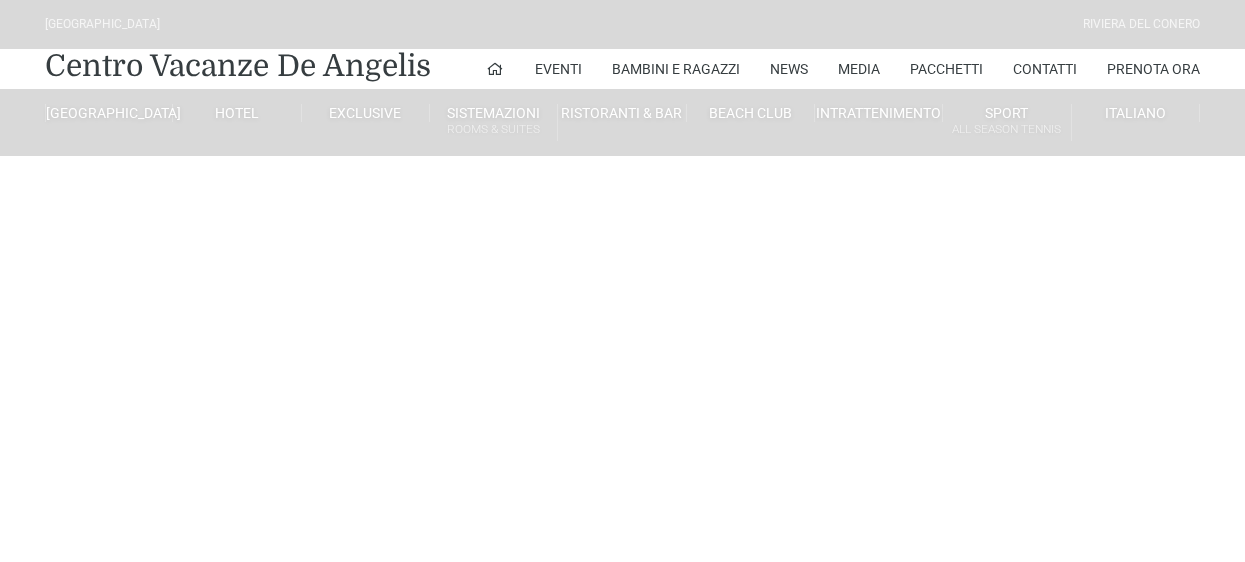 scroll, scrollTop: 0, scrollLeft: 0, axis: both 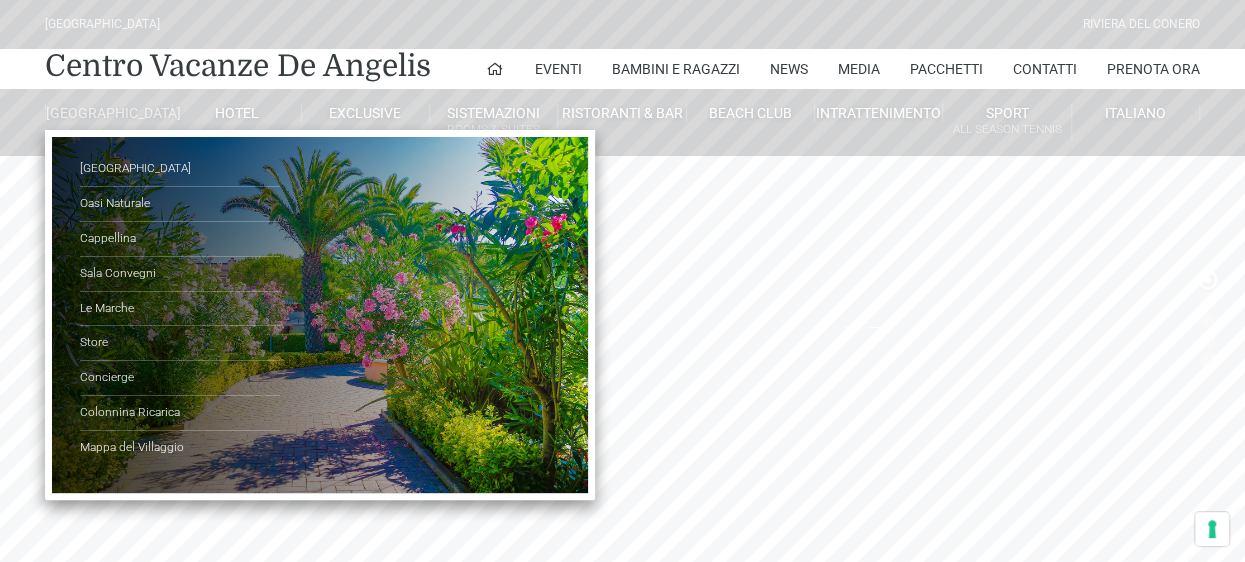 click on "[GEOGRAPHIC_DATA]" at bounding box center [109, 113] 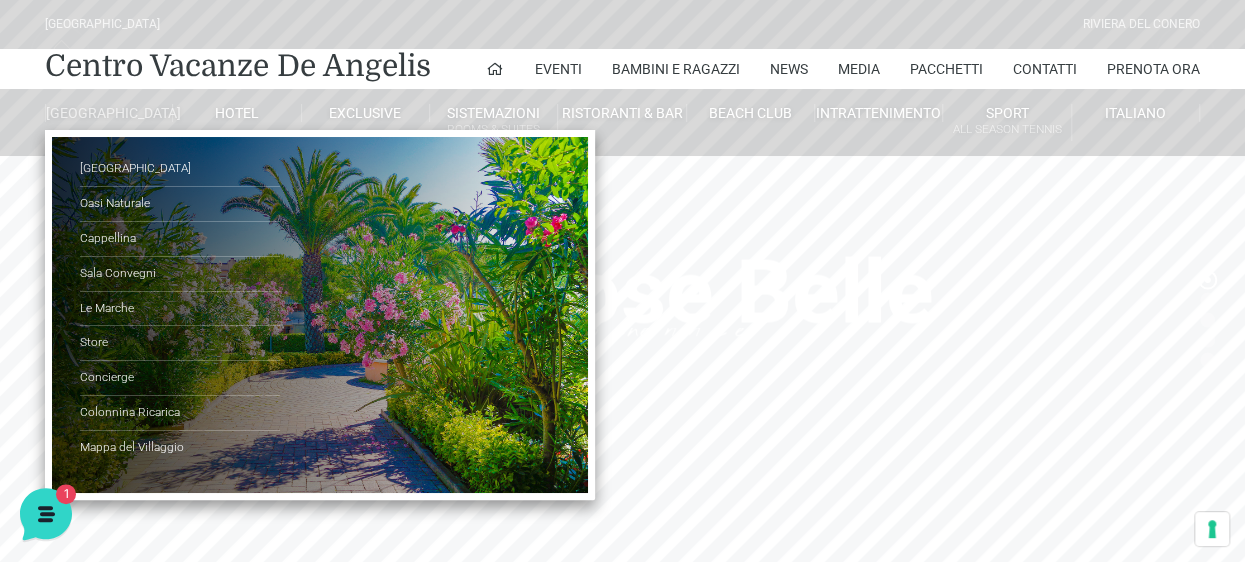 scroll, scrollTop: 0, scrollLeft: 0, axis: both 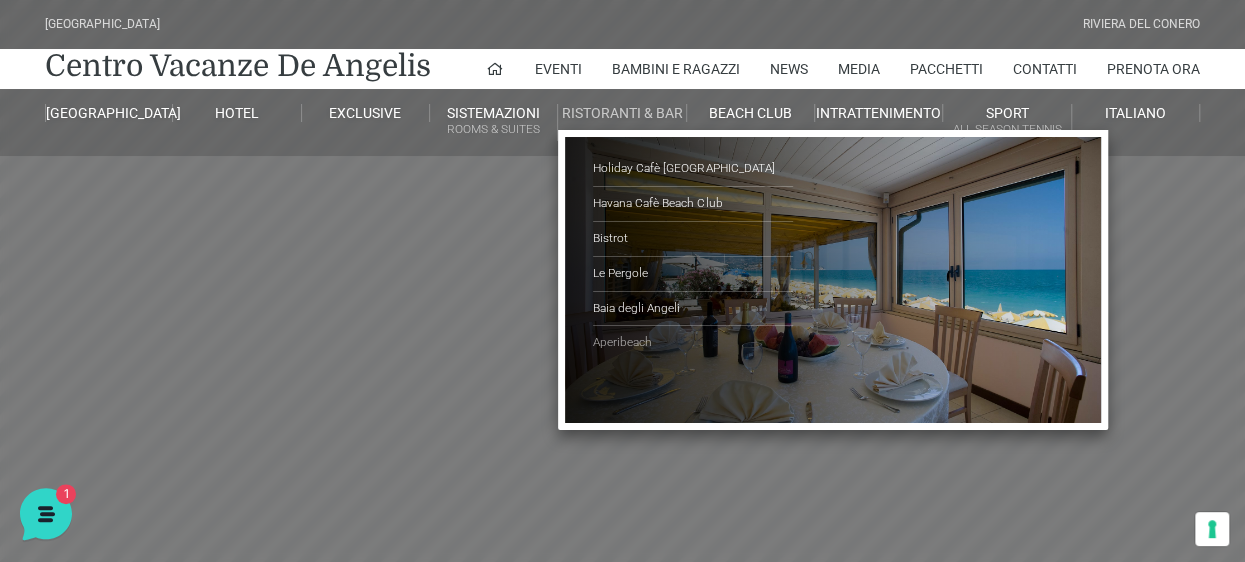 click on "Aperibeach" at bounding box center [693, 343] 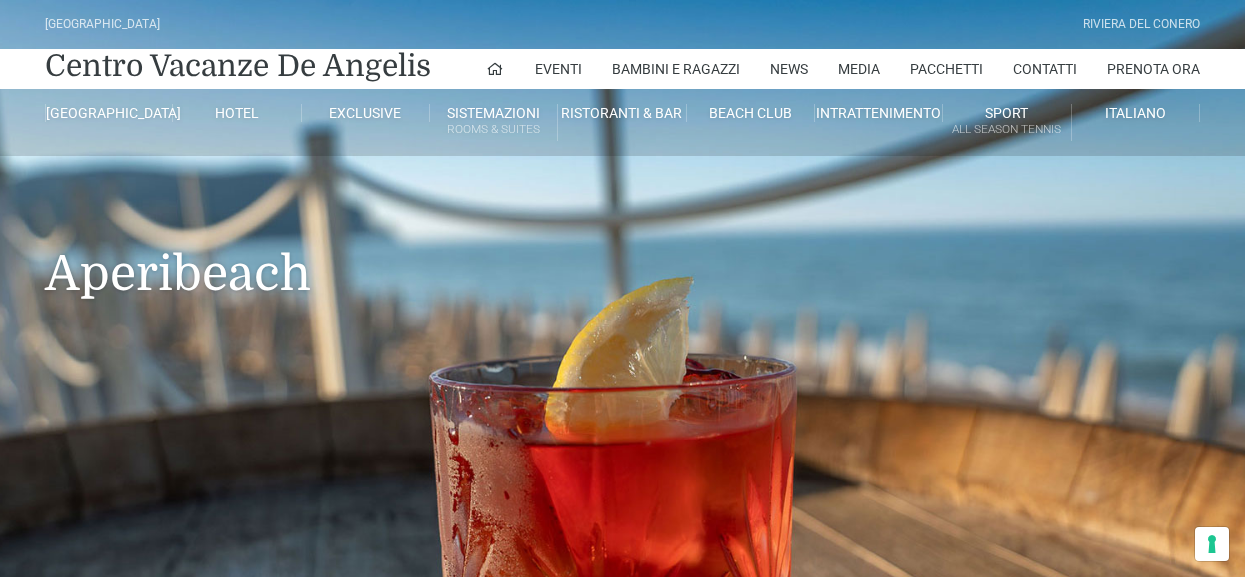 scroll, scrollTop: 0, scrollLeft: 0, axis: both 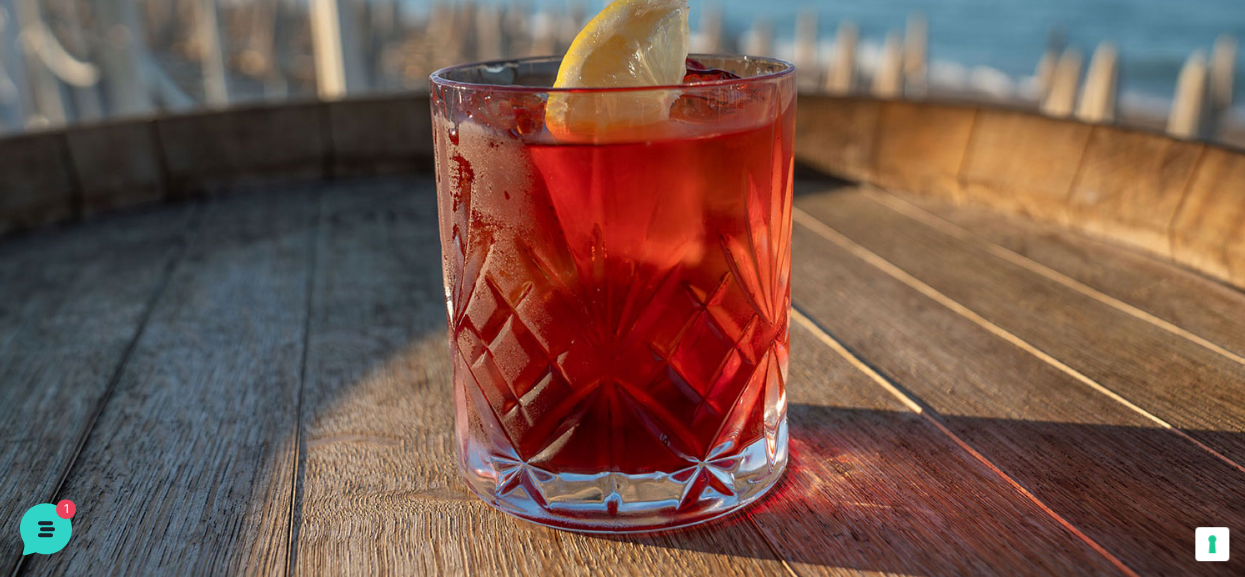 click on "[GEOGRAPHIC_DATA]
[GEOGRAPHIC_DATA]
Centro Vacanze [GEOGRAPHIC_DATA]
Eventi
Miss Italia
Cerimonie
Team building
Bambini e Ragazzi
Holly Beach Club
Holly Teeny Club
[PERSON_NAME] Club
Piscine
Iscrizioni Holly Club
News
Media
Pacchetti
Contatti
Prenota Ora
[GEOGRAPHIC_DATA]
Parco Piscine
Oasi Naturale
Cappellina
Sala Convegni
[GEOGRAPHIC_DATA]
Store
Concierge
Colonnina Ricarica
Mappa del Villaggio
Hotel
Suite Prestige
Camera Prestige
Camera Suite H
Sala Meeting
Exclusive
[GEOGRAPHIC_DATA]
Dimora Padronale
Villa 601 Alpine
Villa Classic
Bilocale Garden Gold
Sistemazioni Rooms & Suites
[GEOGRAPHIC_DATA] Deluxe Numana
Villa Trilocale Deluxe Private Garden
Villa Bilocale Deluxe
Appartamento Trilocale Garden" at bounding box center [622, 150] 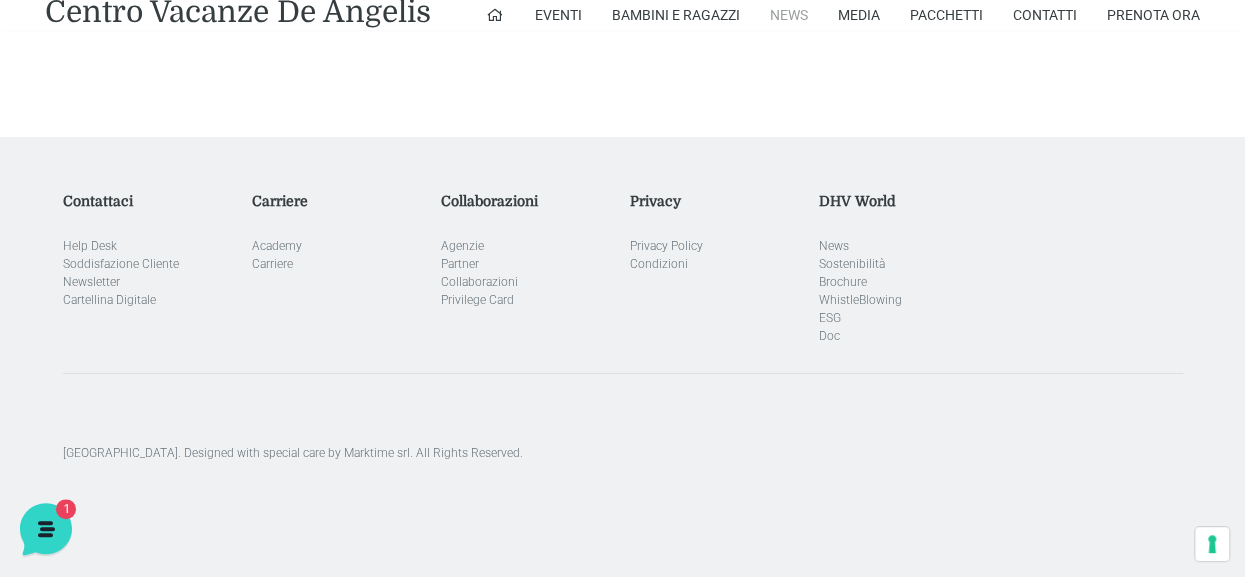 scroll, scrollTop: 3432, scrollLeft: 0, axis: vertical 